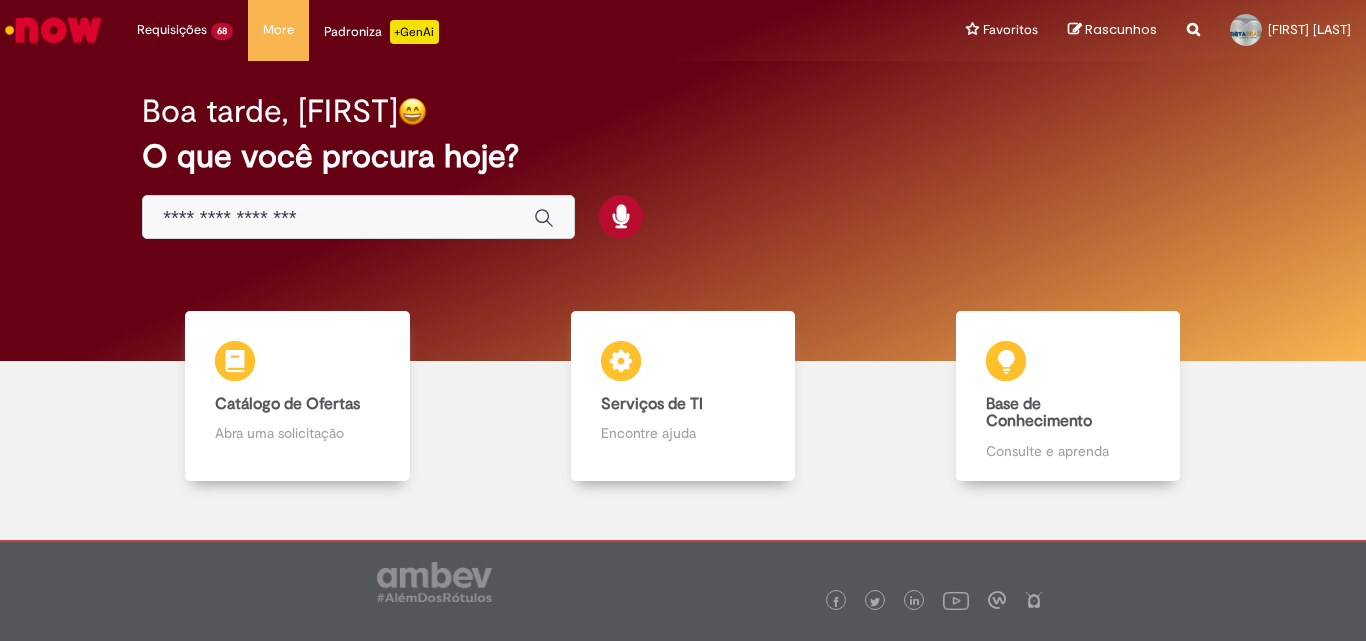 scroll, scrollTop: 0, scrollLeft: 0, axis: both 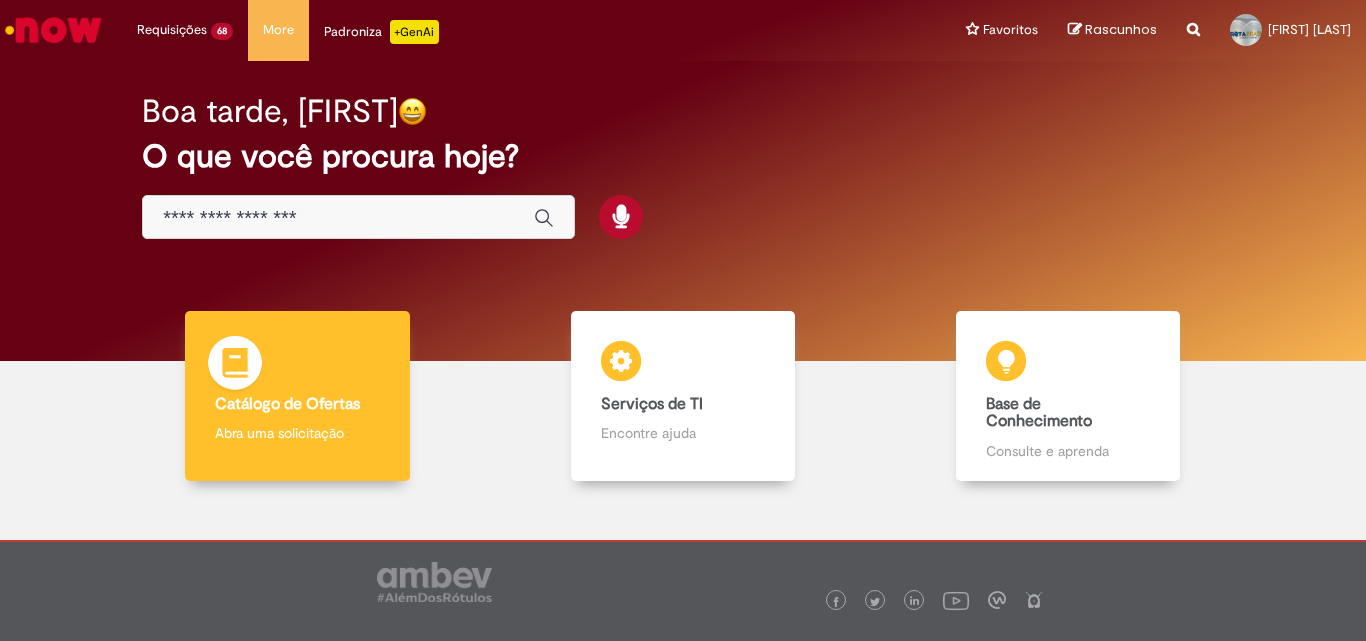 click on "Catálogo de Ofertas" at bounding box center [287, 404] 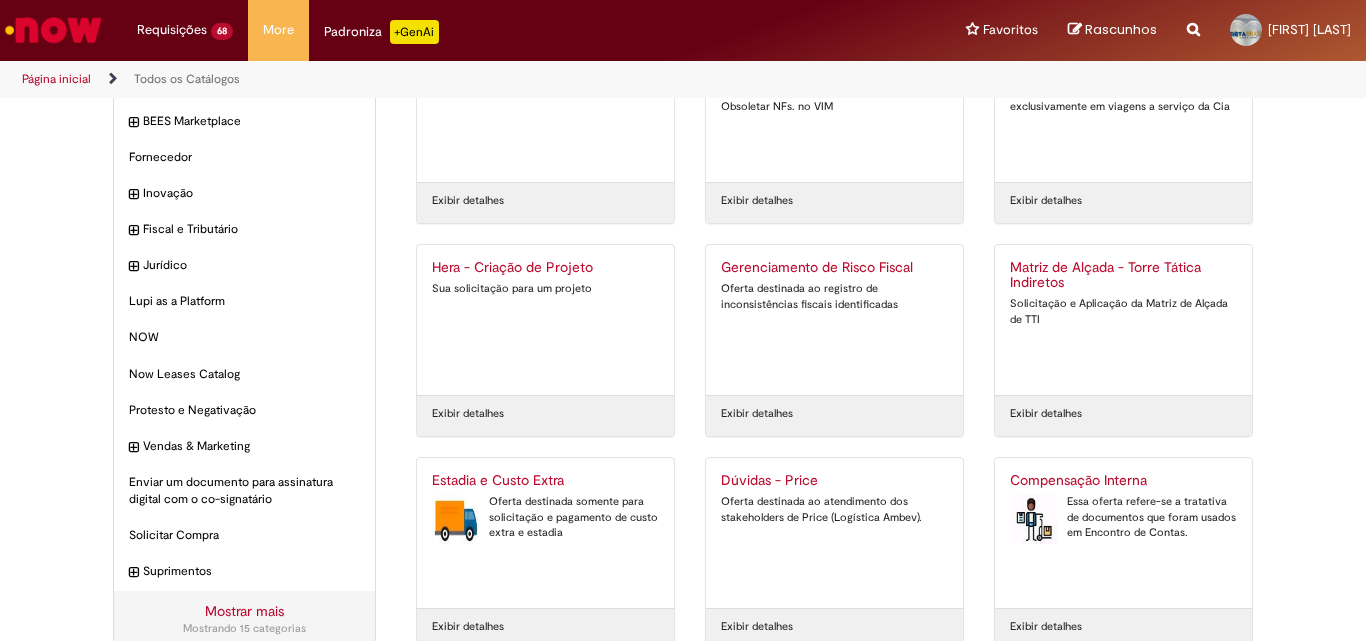 scroll, scrollTop: 300, scrollLeft: 0, axis: vertical 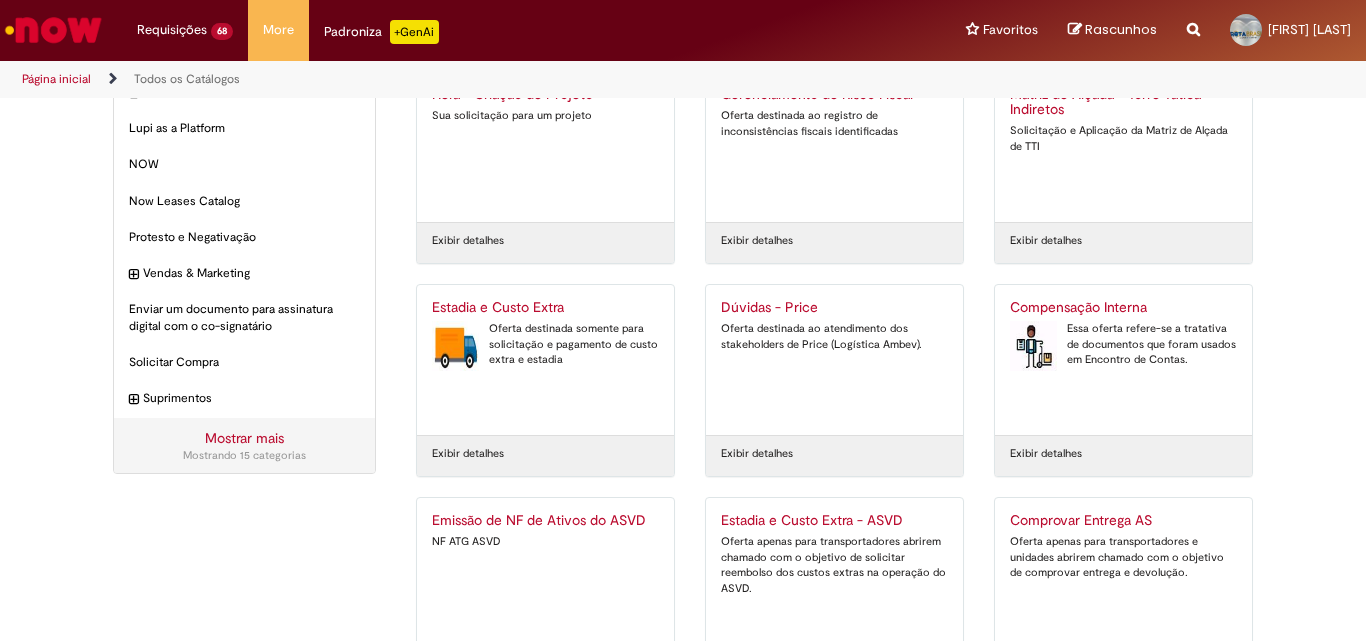 click on "Oferta destinada somente para solicitação e pagamento de custo extra e estadia" at bounding box center (545, 344) 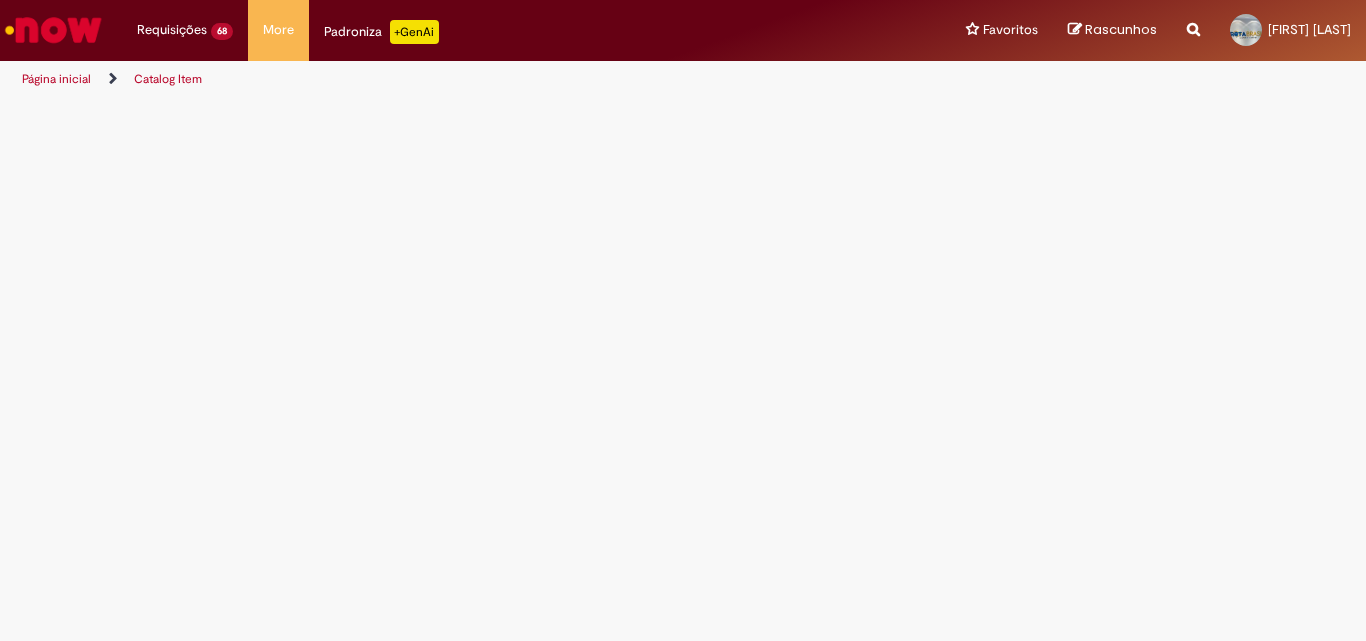 scroll, scrollTop: 0, scrollLeft: 0, axis: both 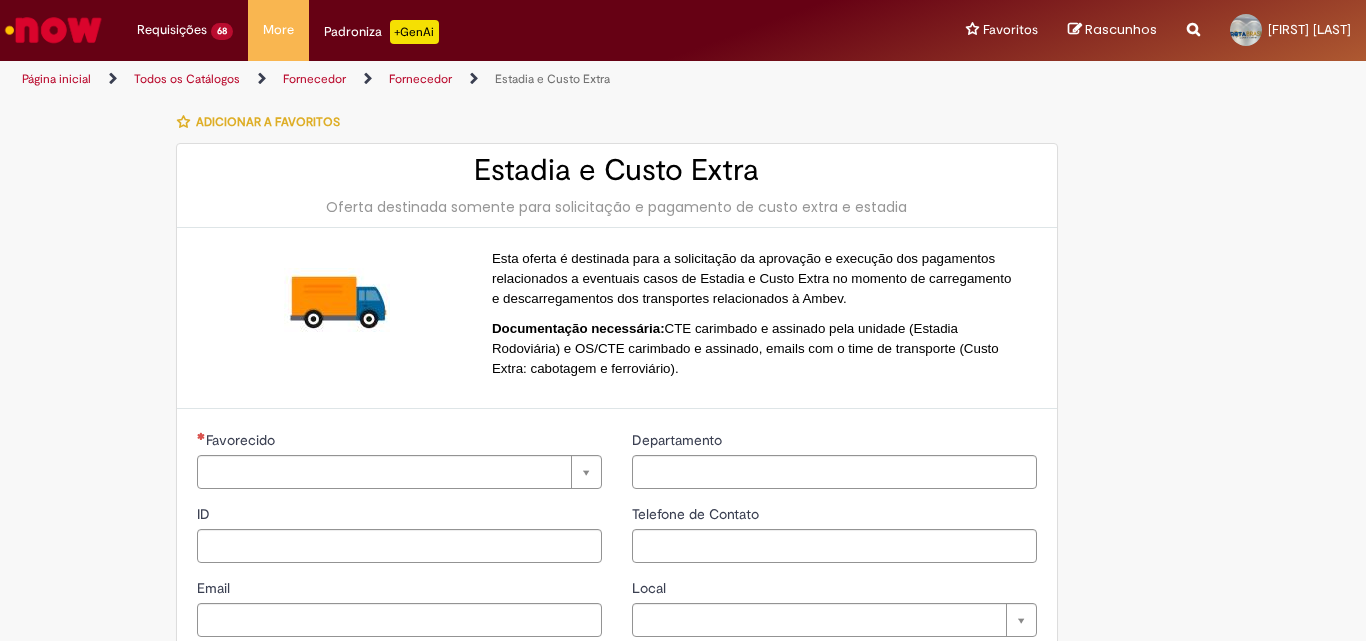 type on "**********" 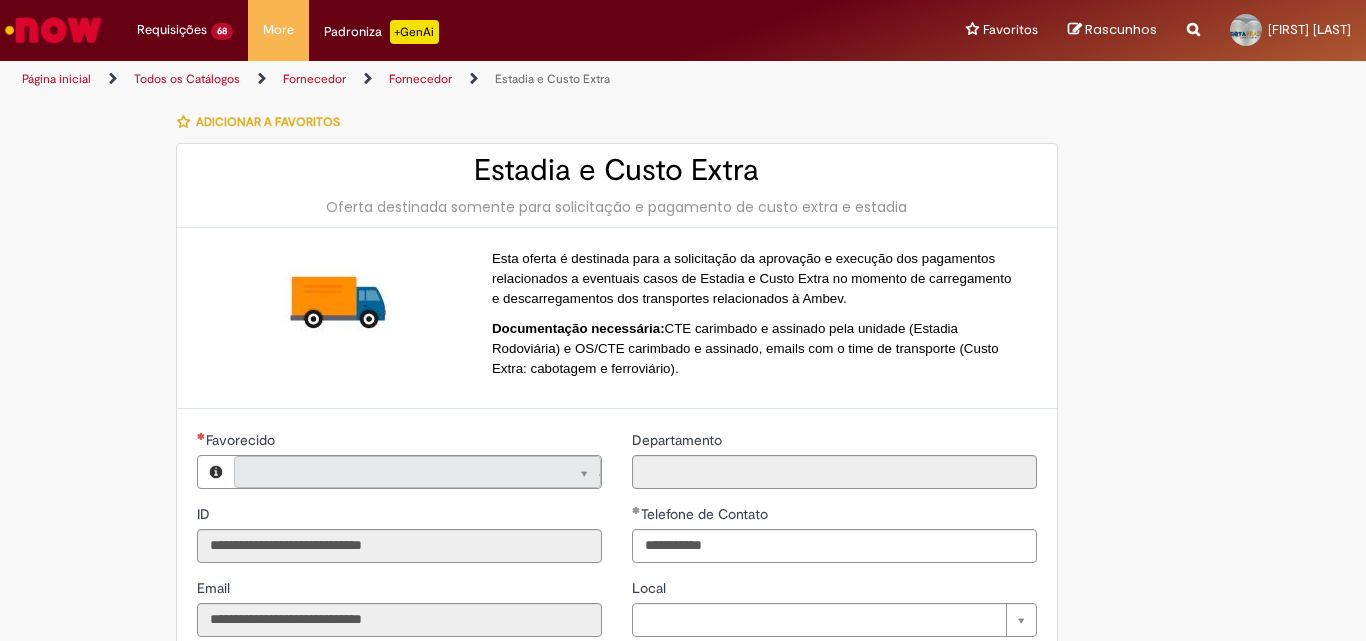 type on "**********" 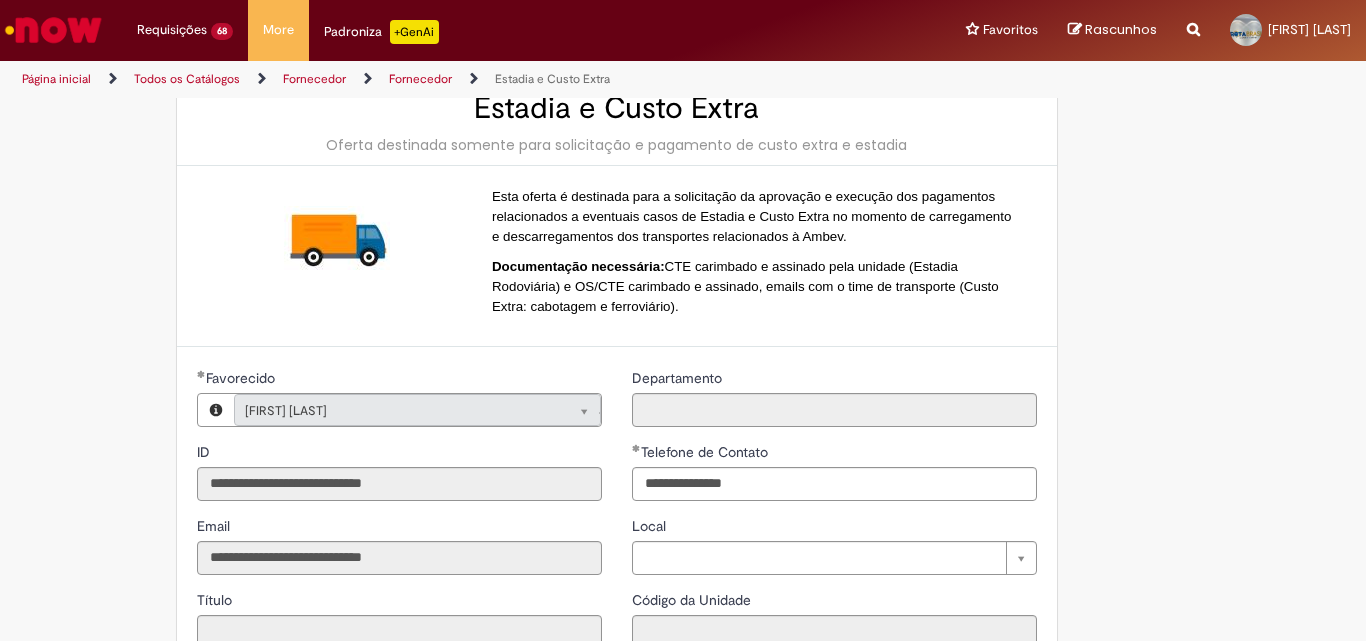 scroll, scrollTop: 300, scrollLeft: 0, axis: vertical 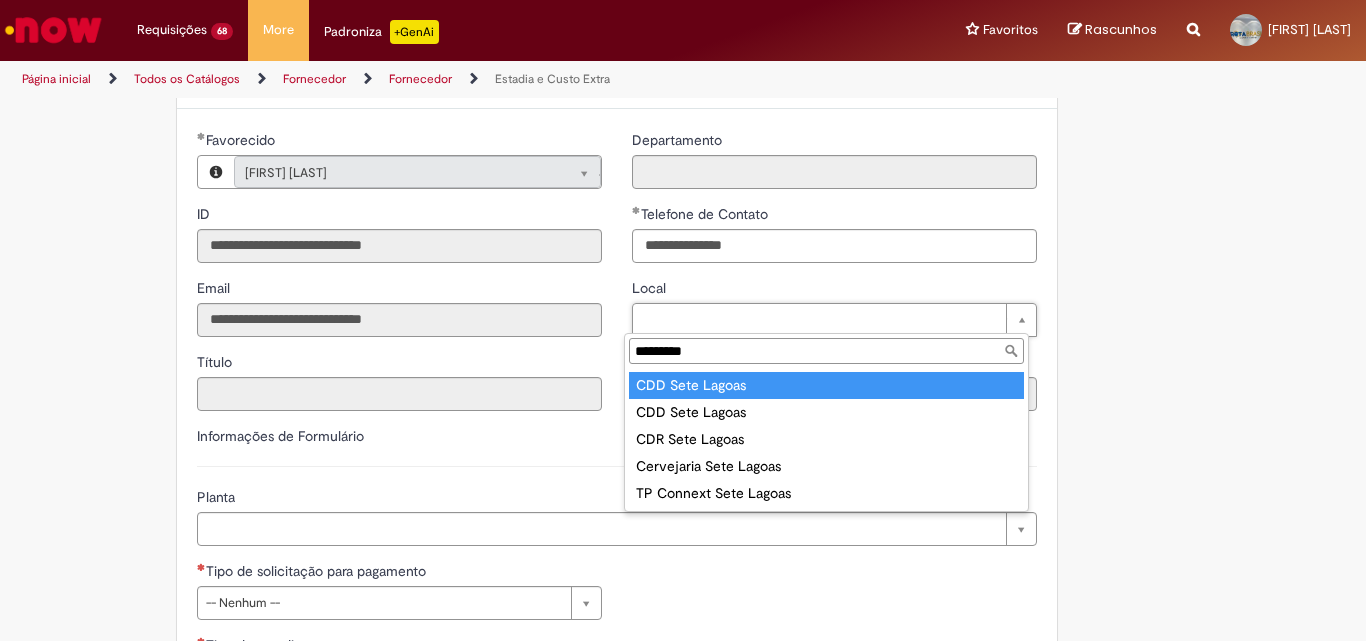type on "*********" 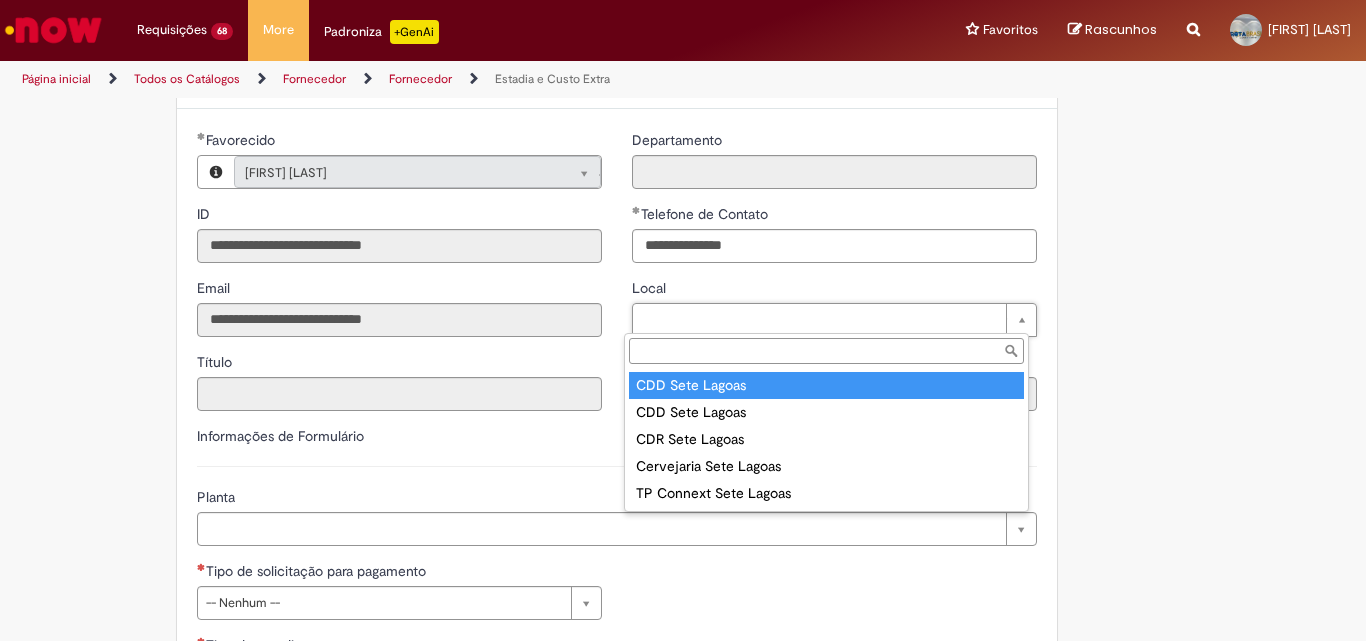 type on "****" 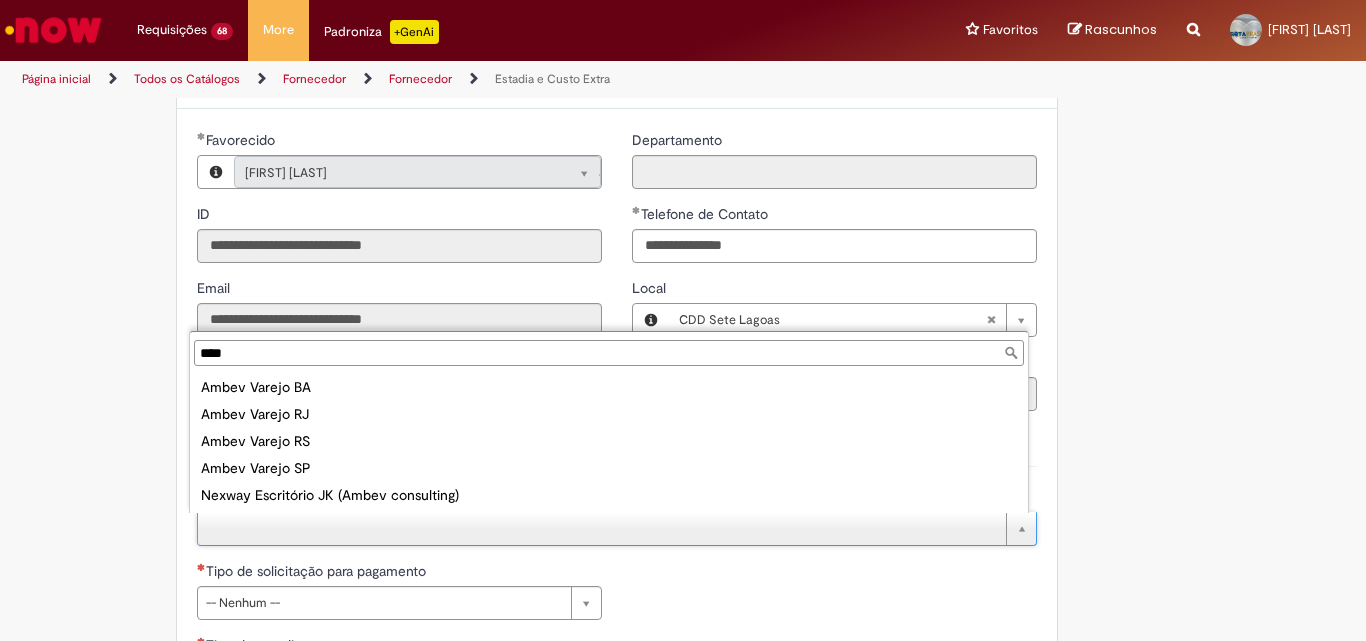 drag, startPoint x: 311, startPoint y: 354, endPoint x: 3, endPoint y: 394, distance: 310.58655 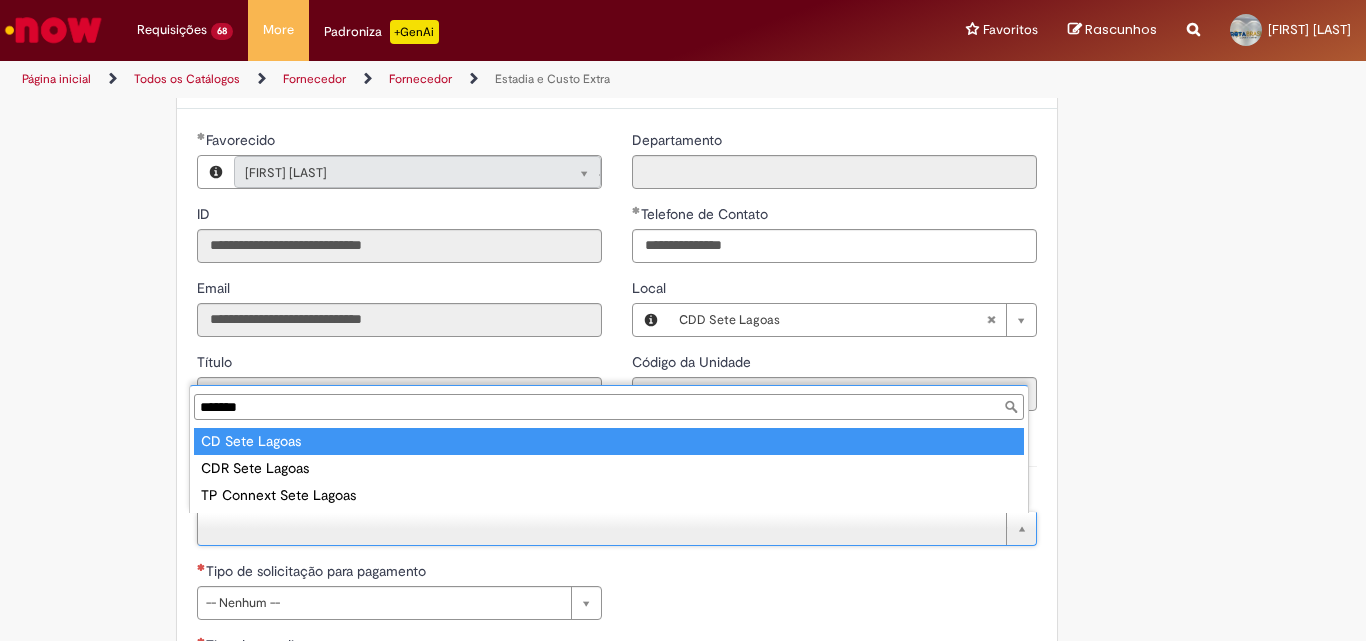 type on "*******" 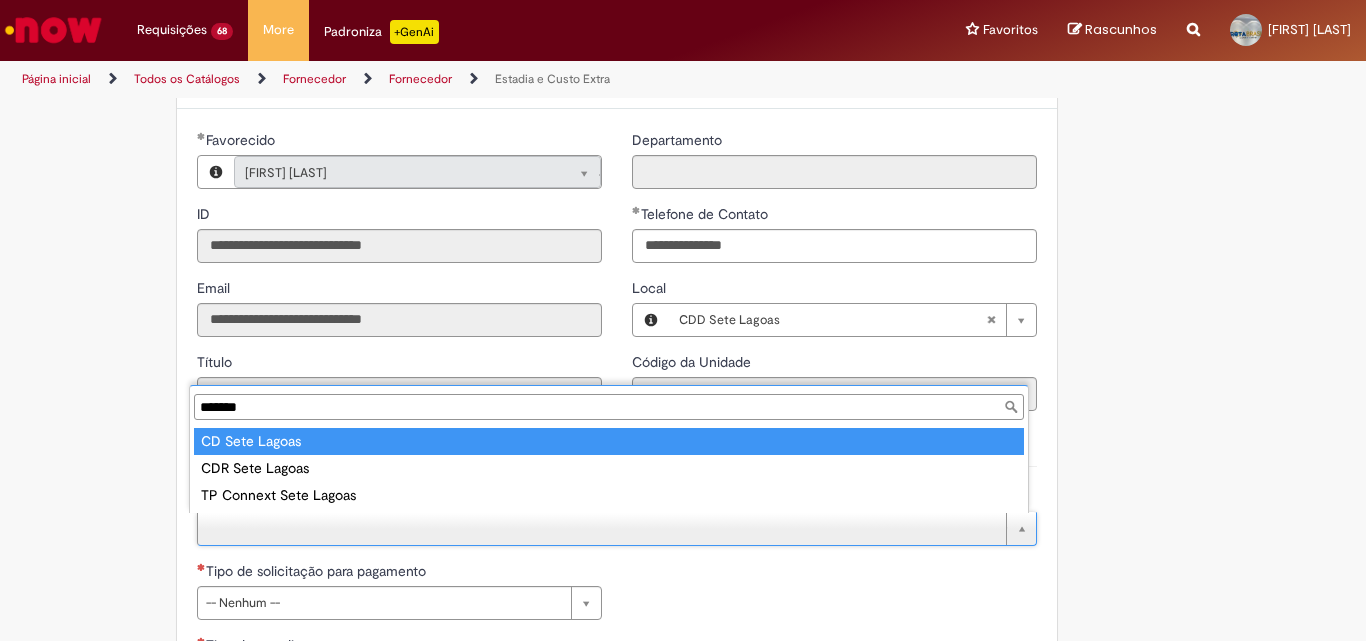 type on "**********" 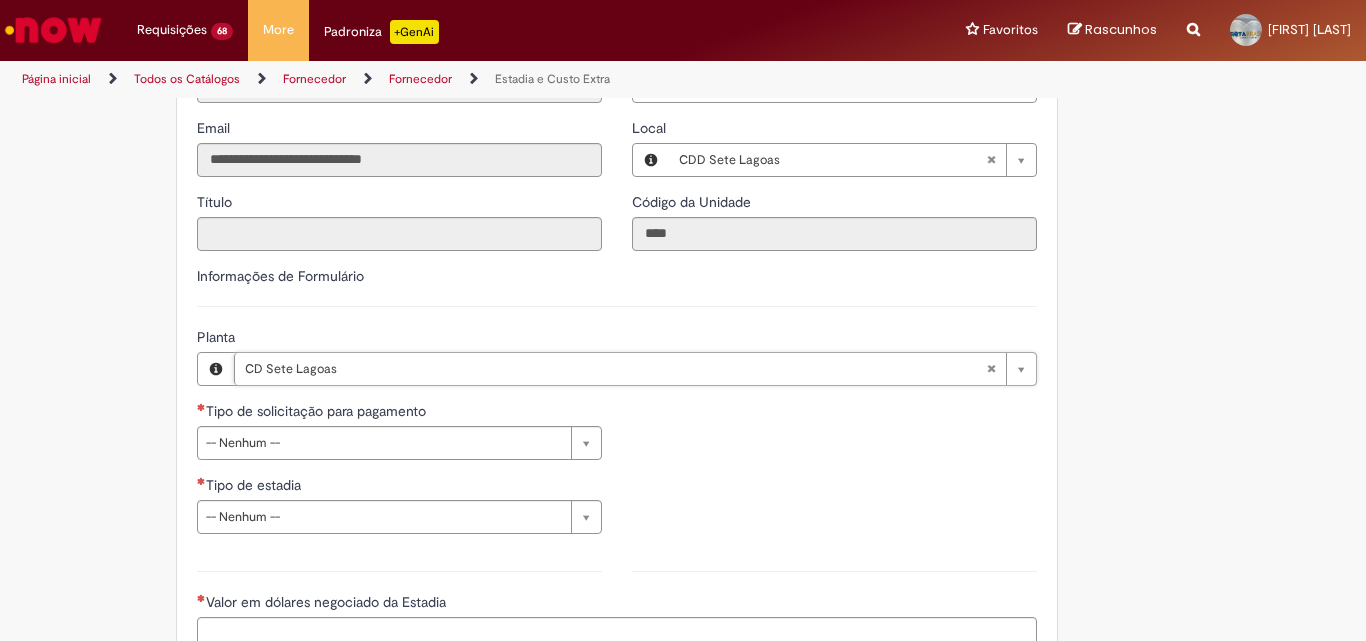 scroll, scrollTop: 500, scrollLeft: 0, axis: vertical 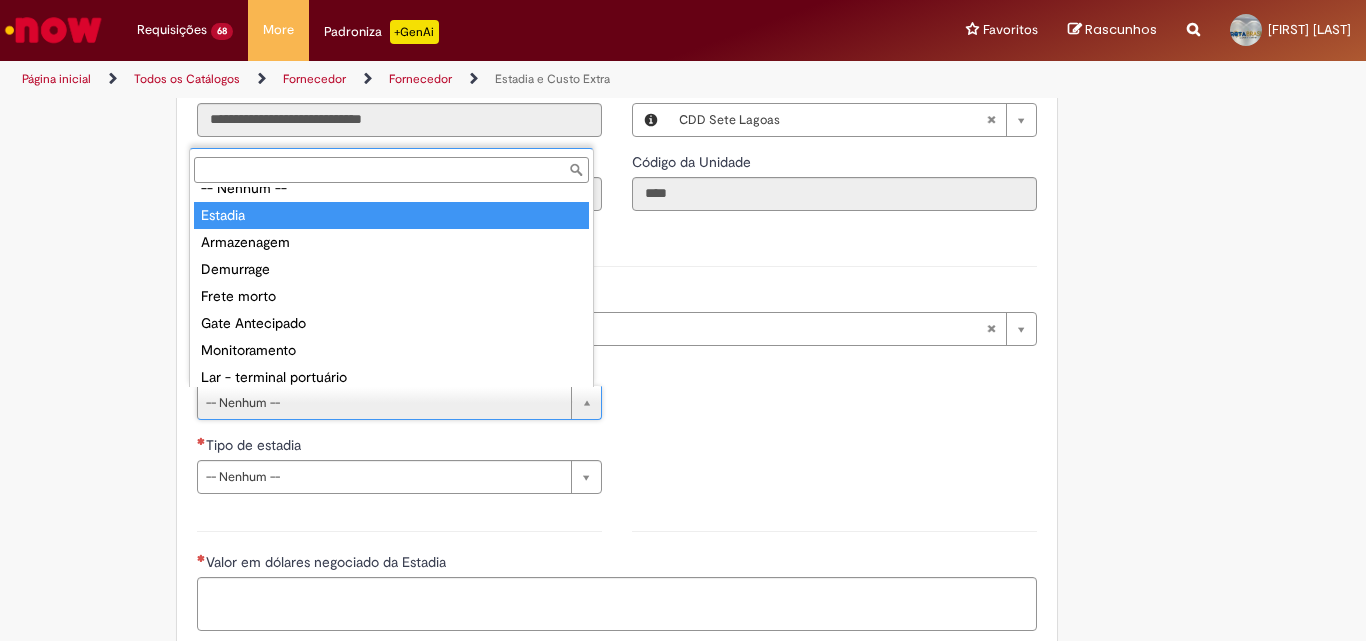 type on "*******" 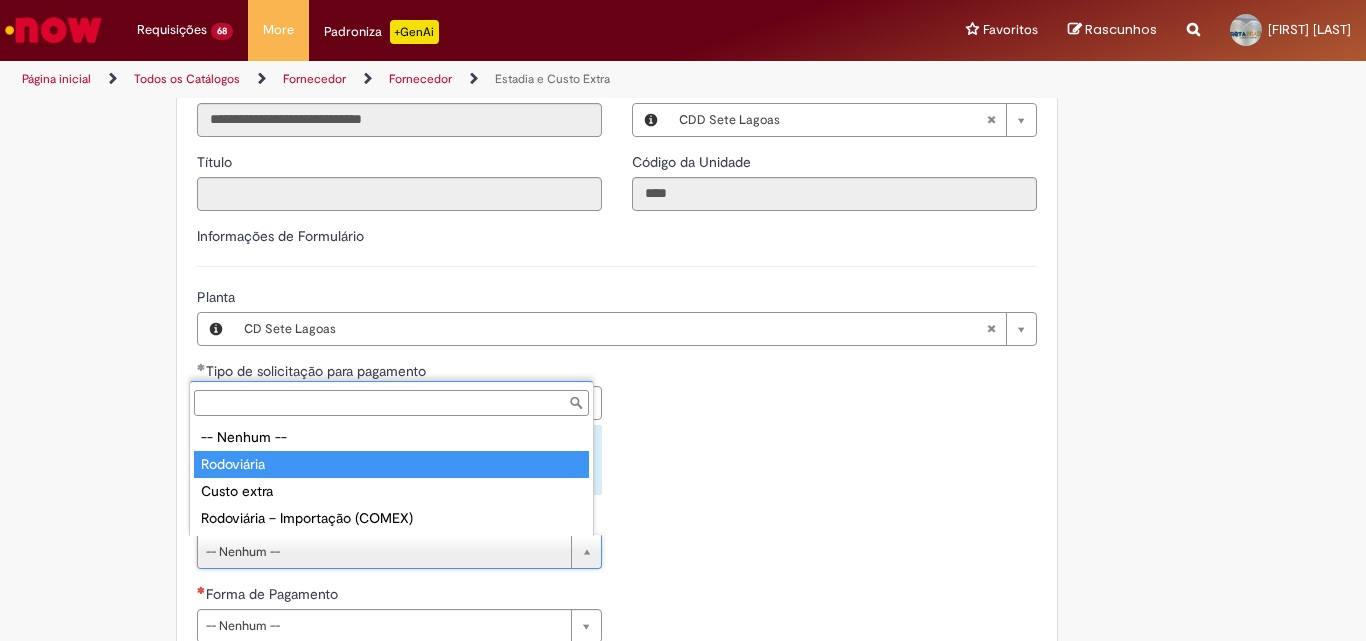 drag, startPoint x: 309, startPoint y: 462, endPoint x: 297, endPoint y: 467, distance: 13 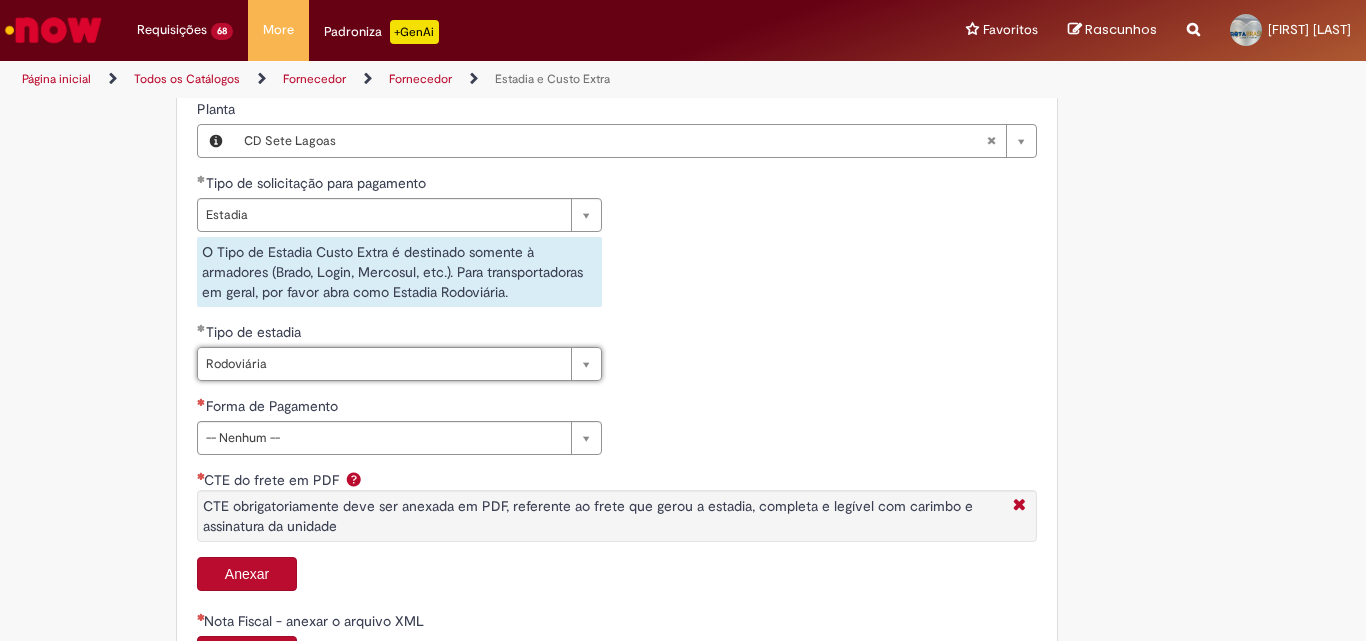 scroll, scrollTop: 700, scrollLeft: 0, axis: vertical 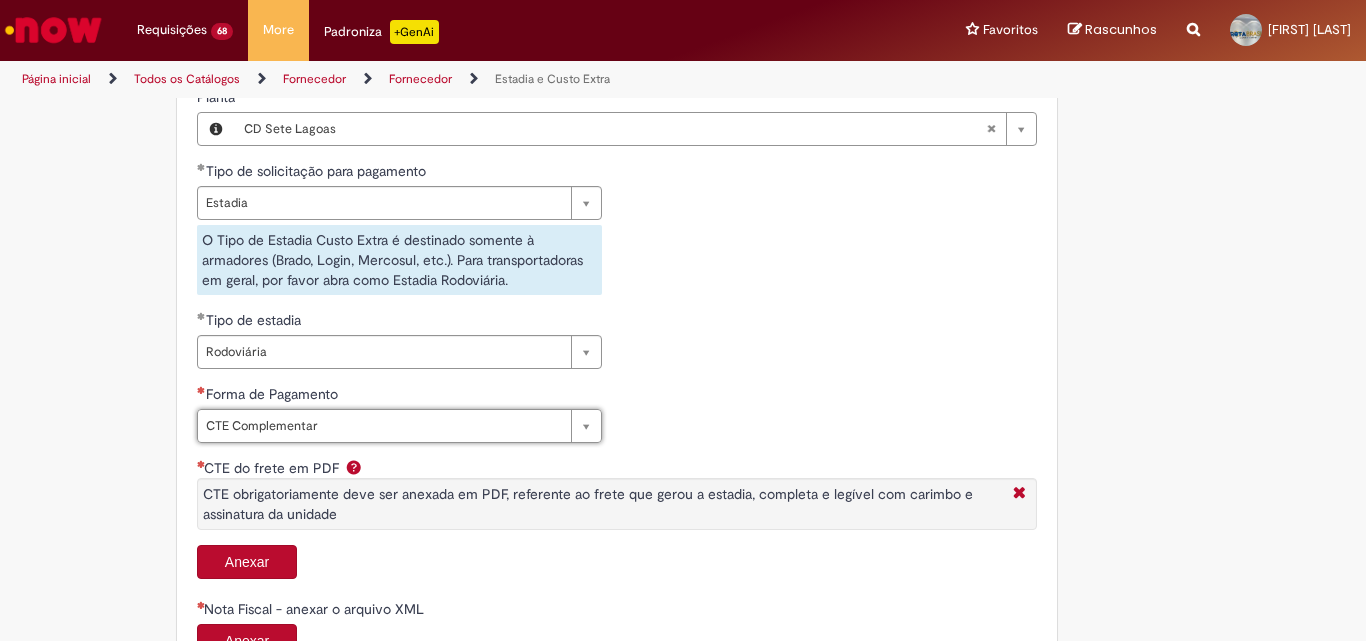 type on "**********" 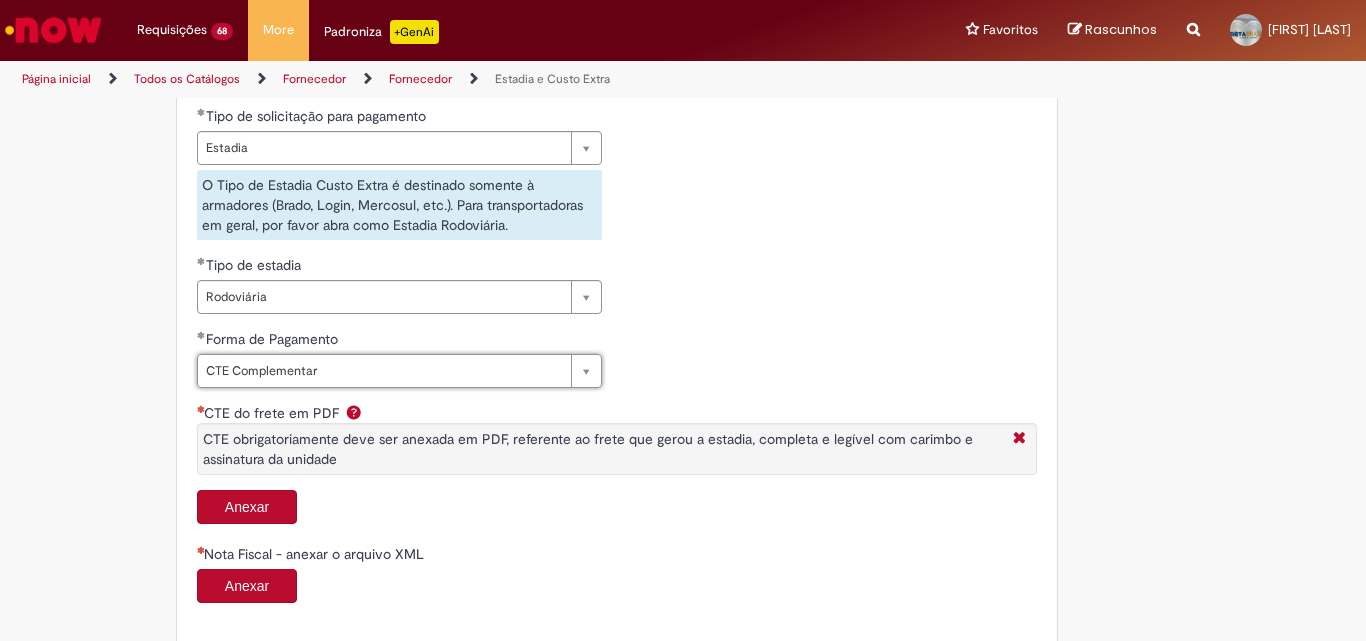 scroll, scrollTop: 800, scrollLeft: 0, axis: vertical 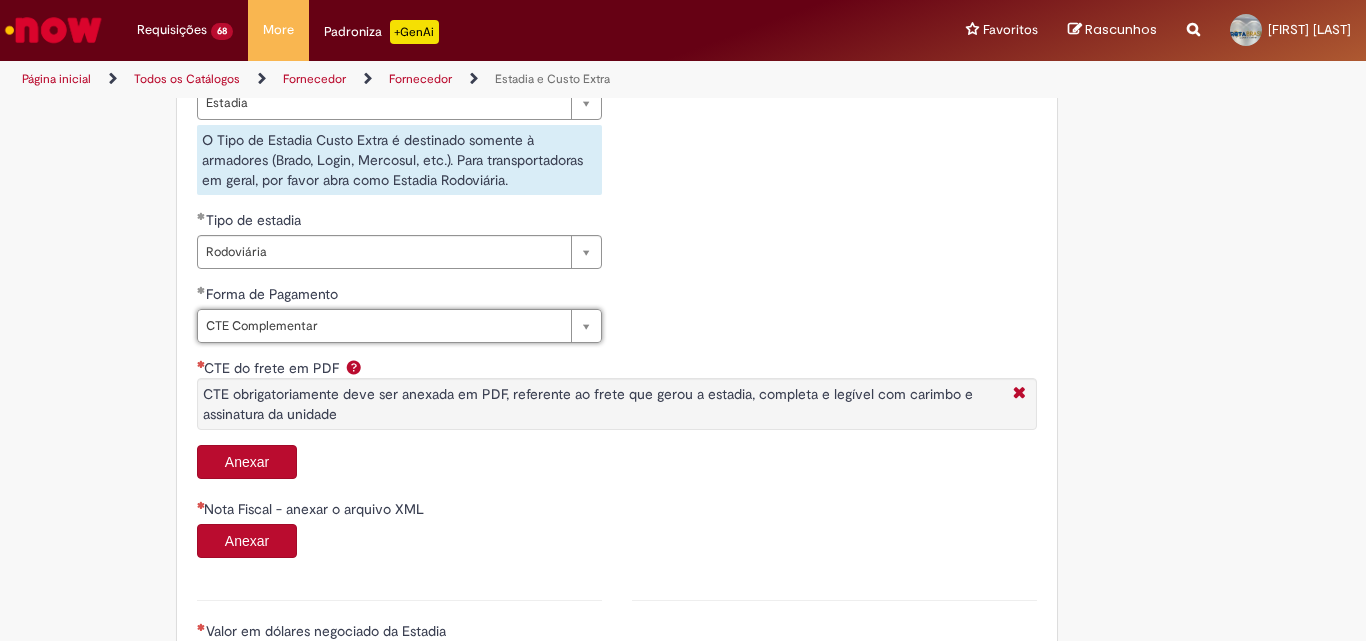 click on "Anexar" at bounding box center (247, 462) 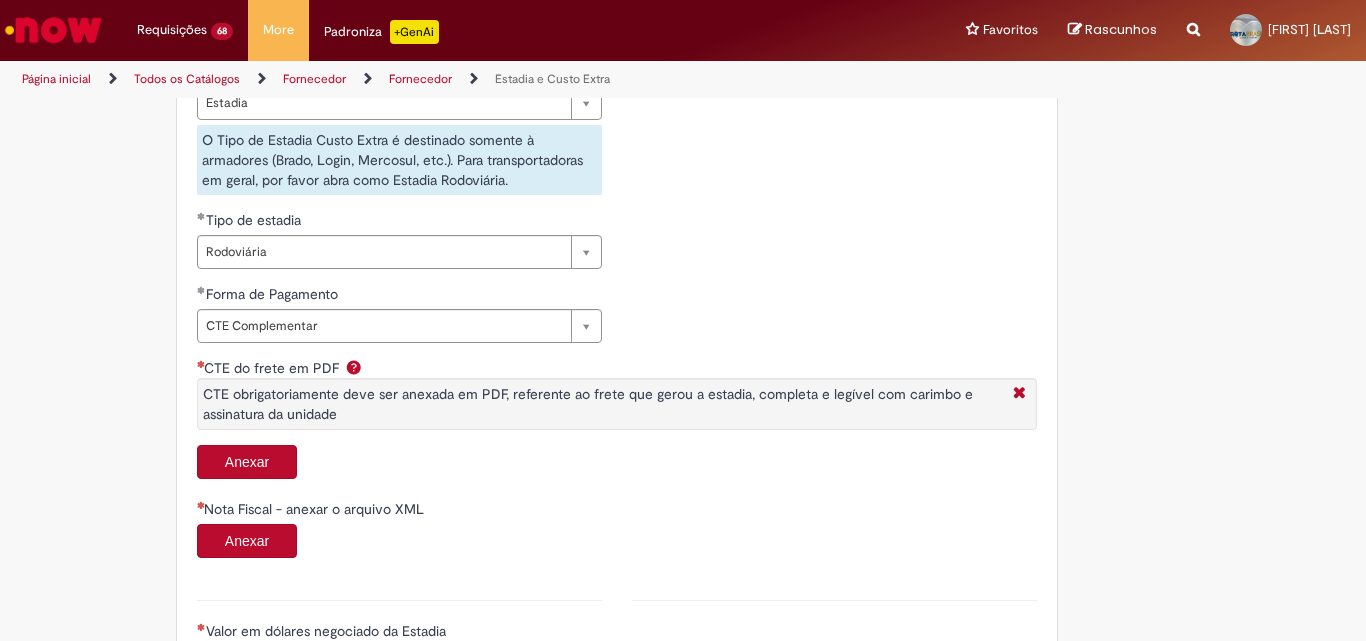 click on "Anexar" at bounding box center (247, 462) 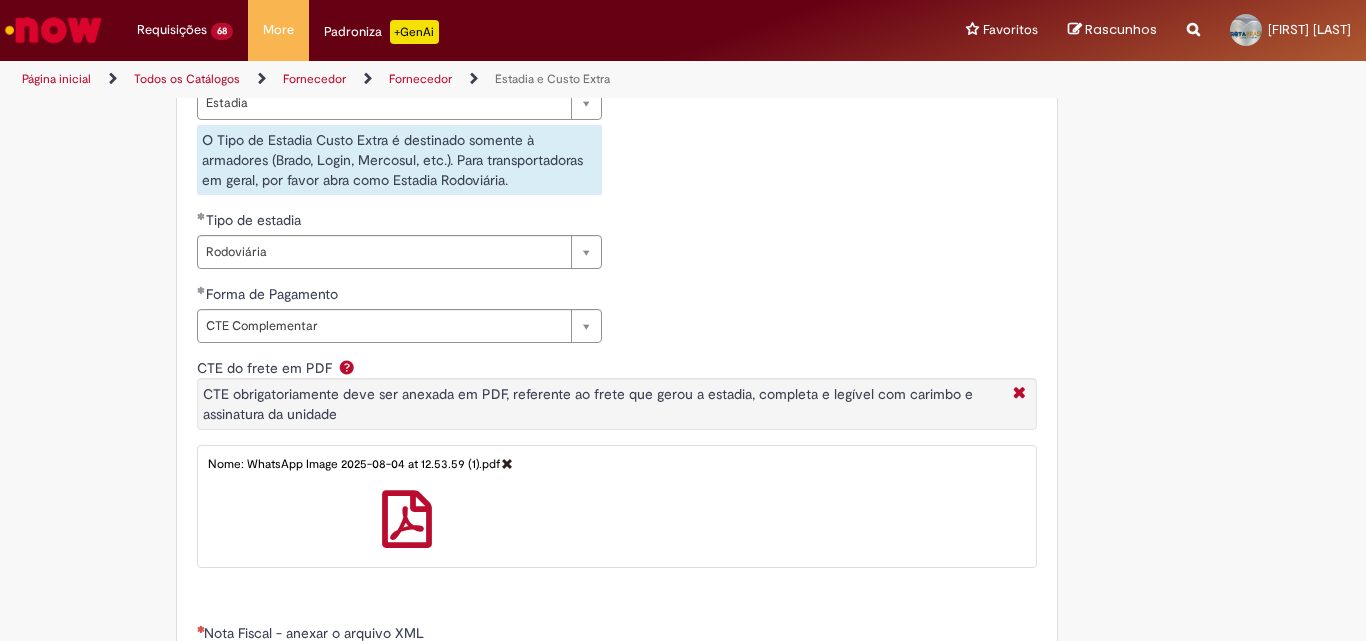 scroll, scrollTop: 1100, scrollLeft: 0, axis: vertical 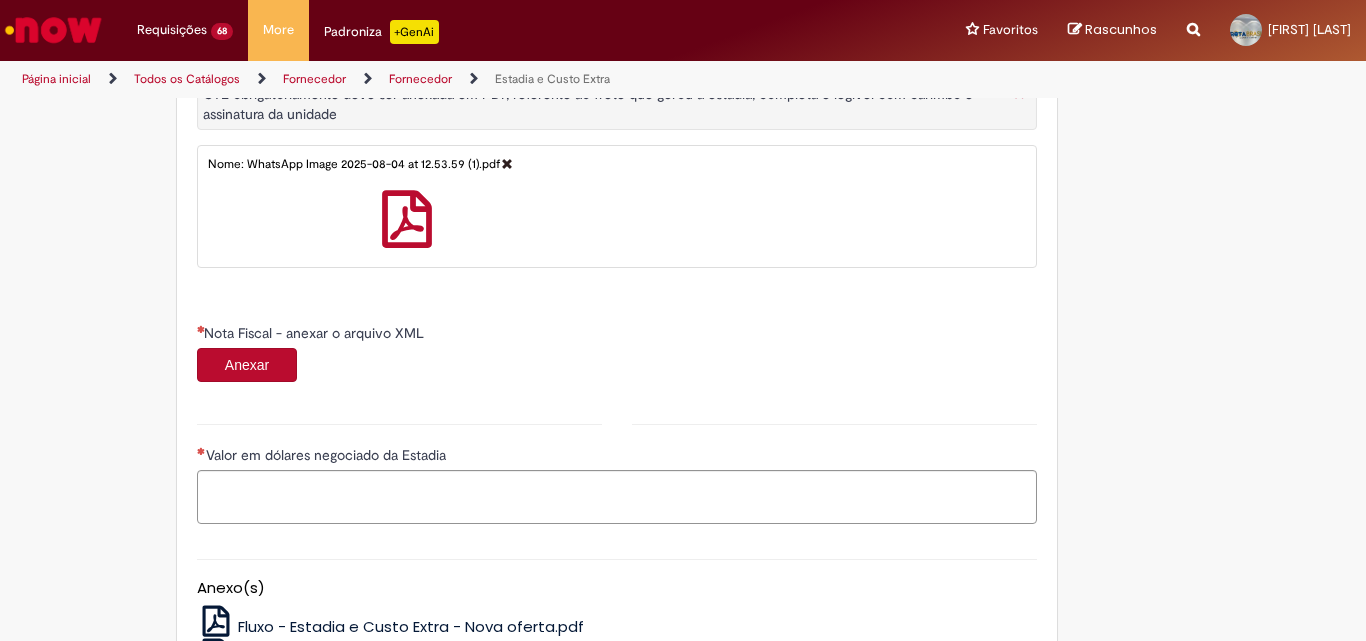 click at bounding box center [507, 163] 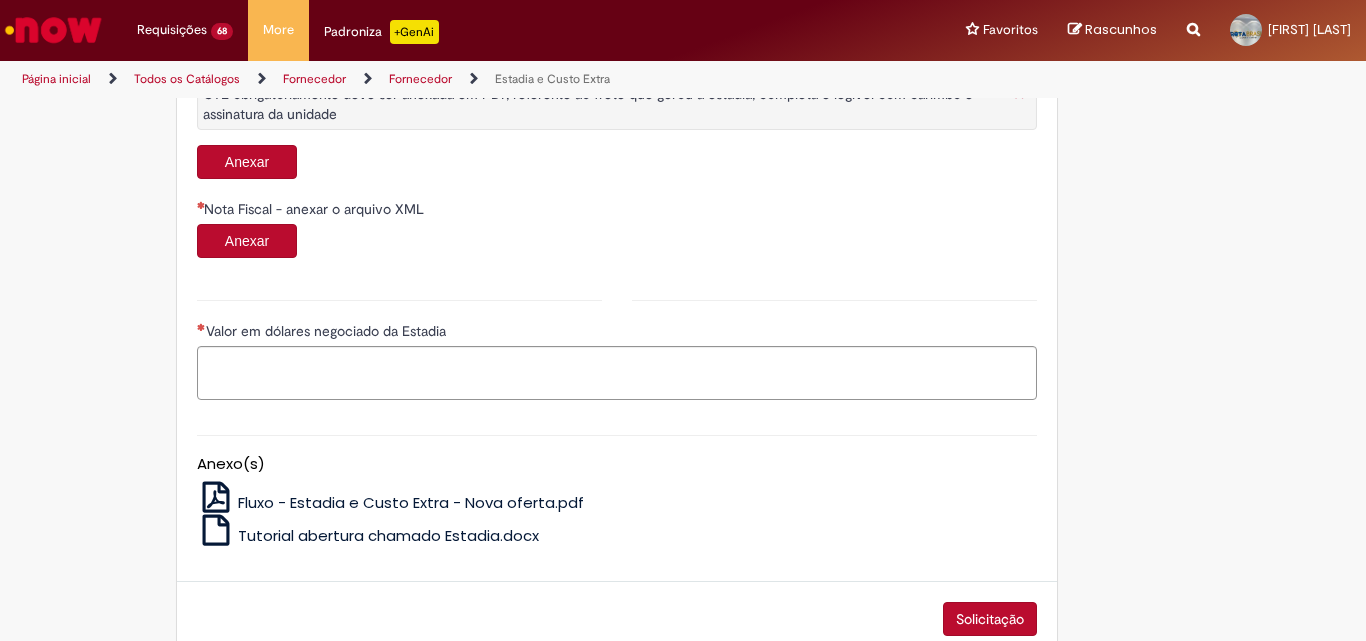 click on "Anexar" at bounding box center (247, 162) 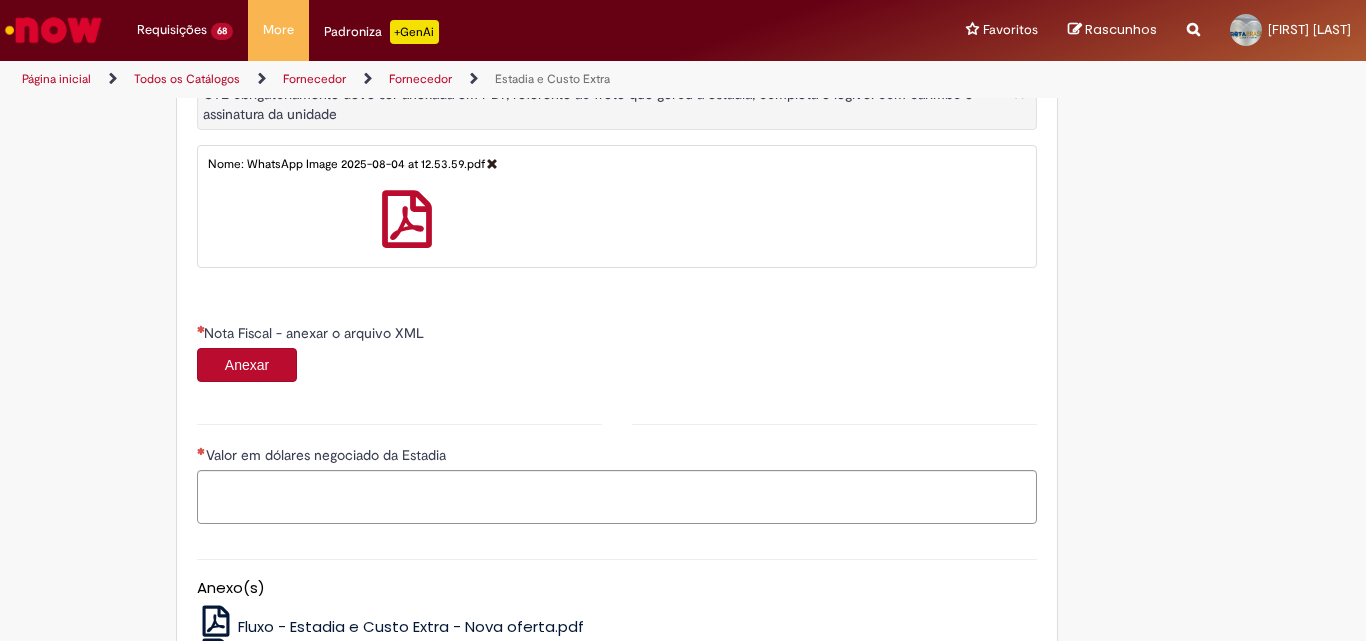 click on "Anexar" at bounding box center [247, 365] 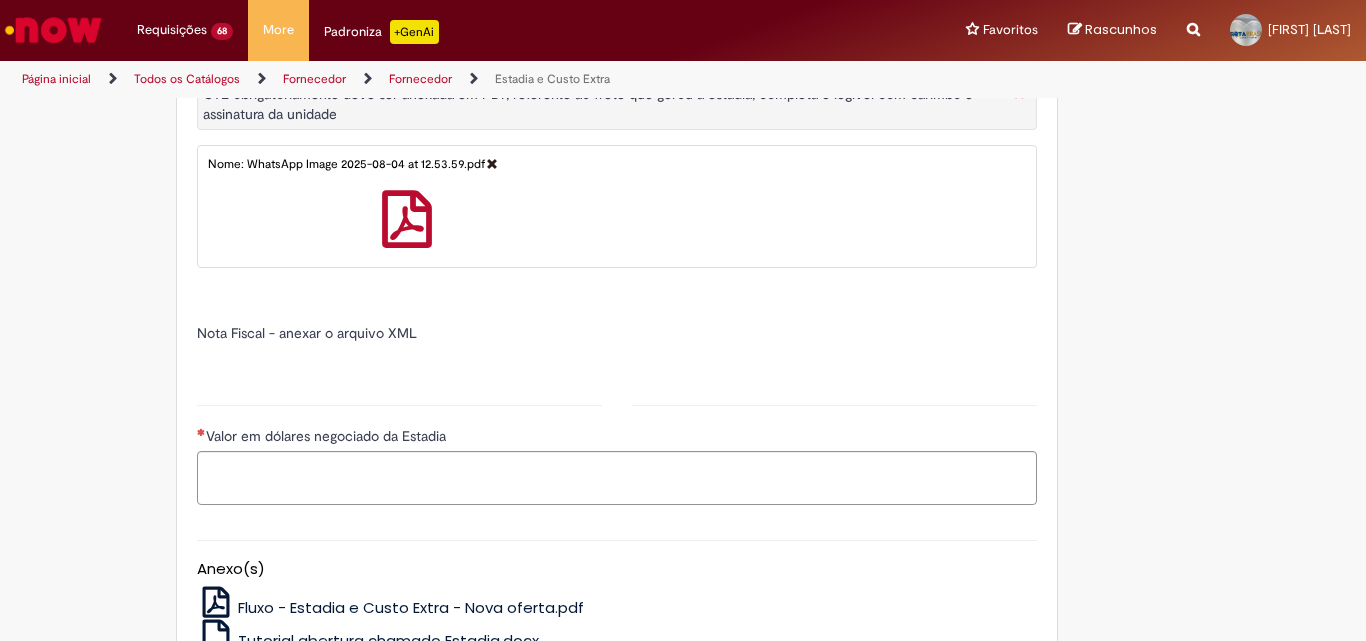 type on "******" 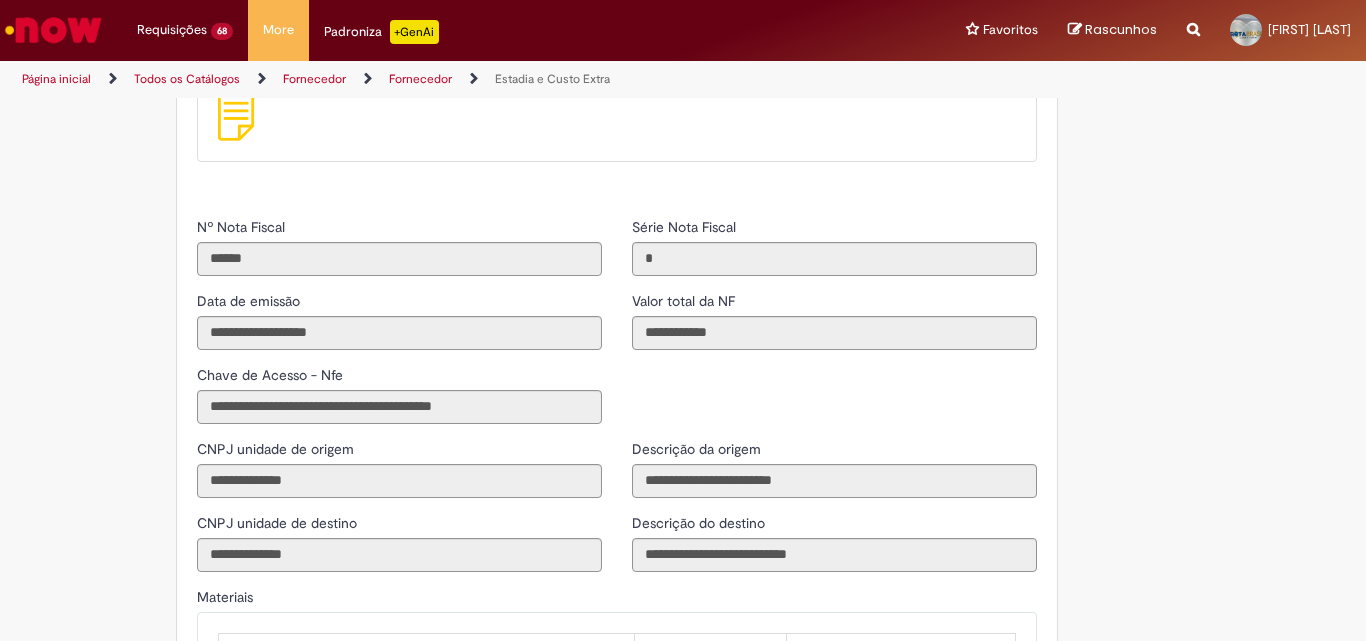 scroll, scrollTop: 1800, scrollLeft: 0, axis: vertical 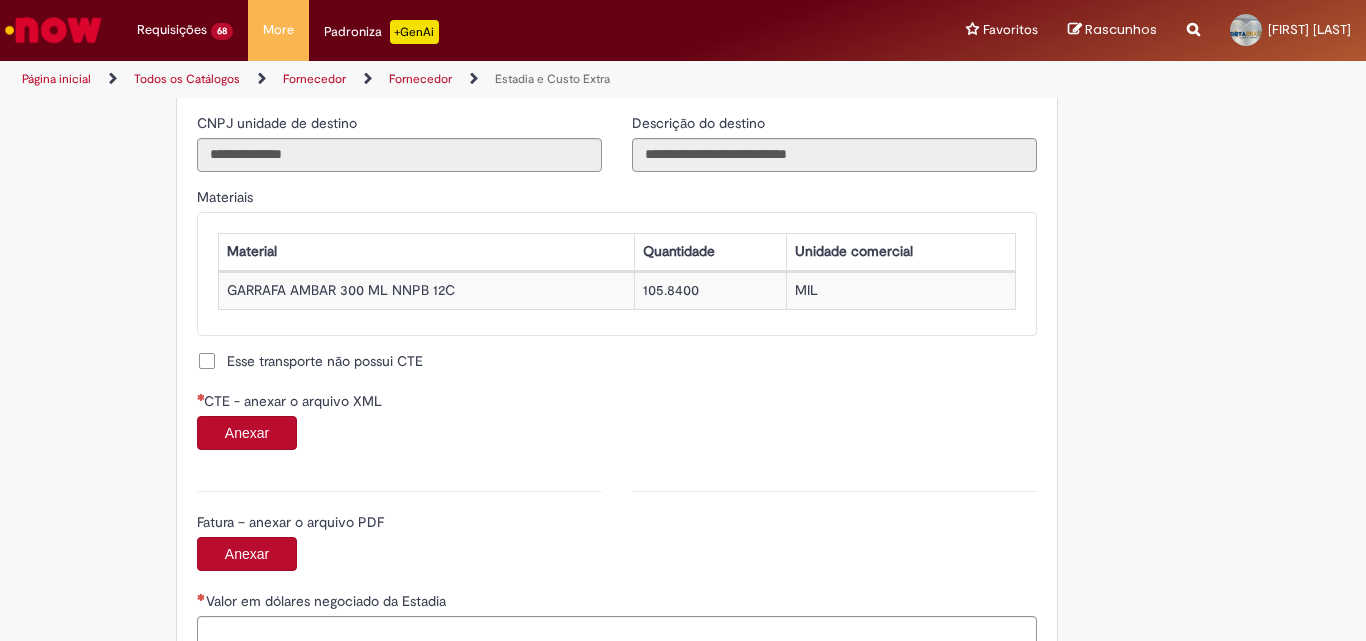 click on "Anexar" at bounding box center (247, 433) 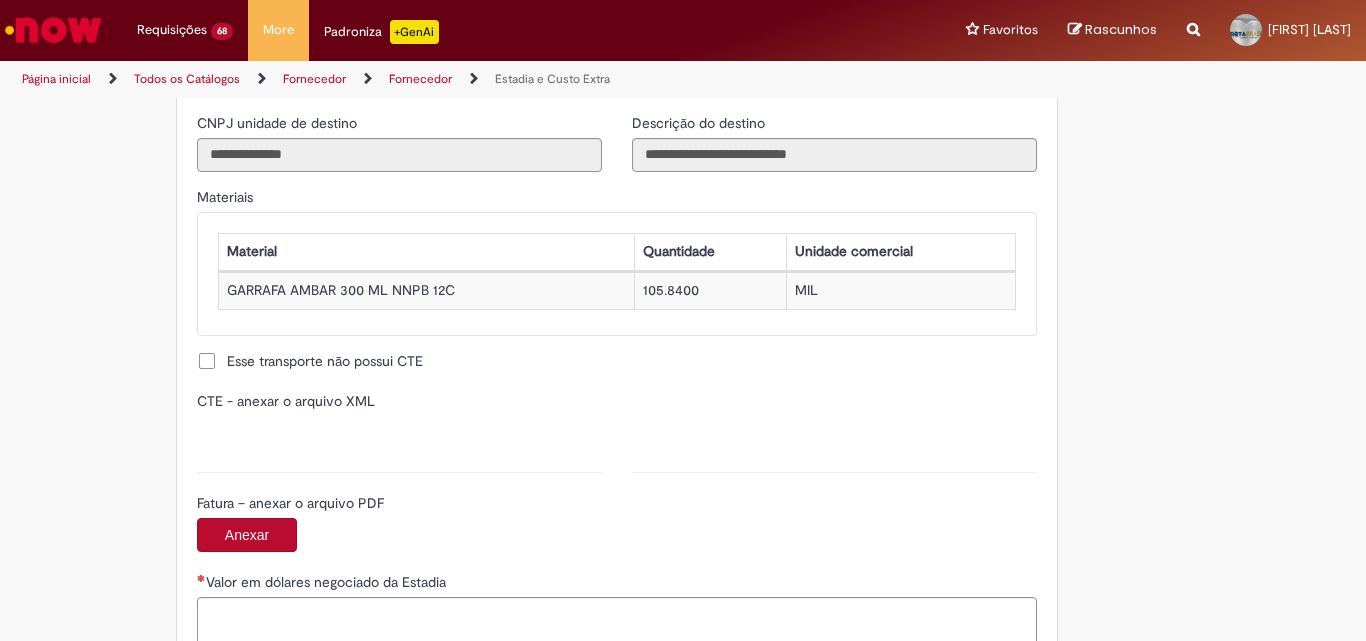 type on "**********" 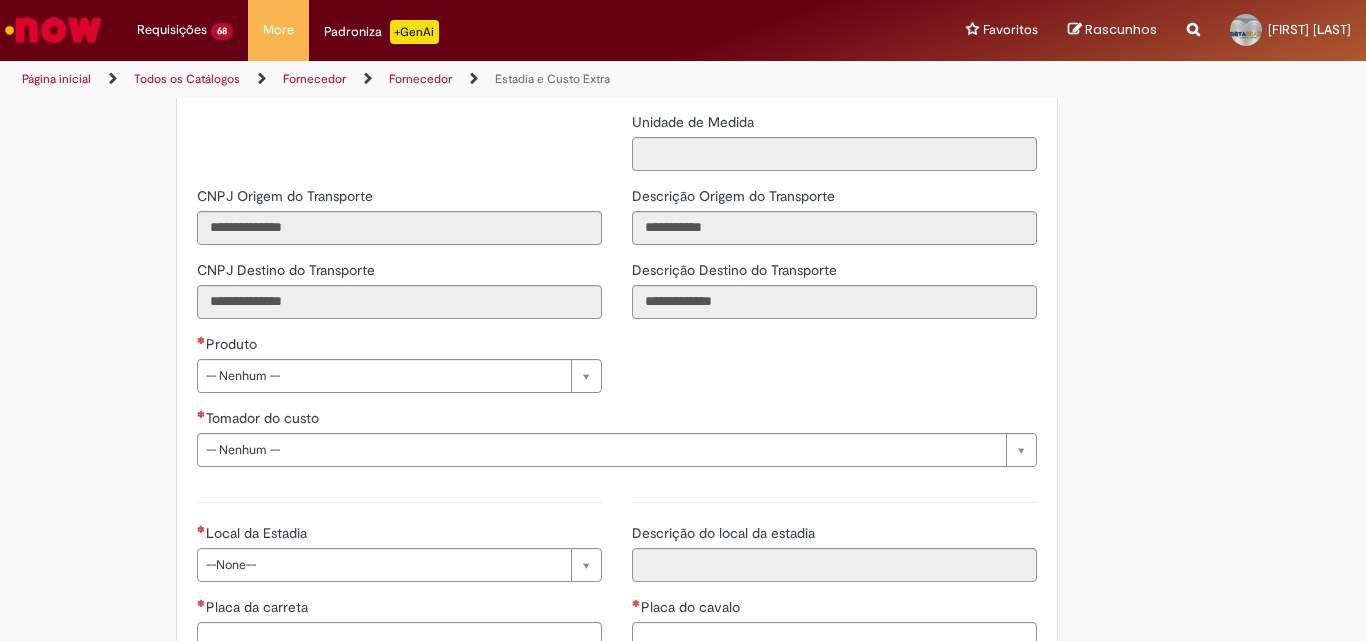 scroll, scrollTop: 2600, scrollLeft: 0, axis: vertical 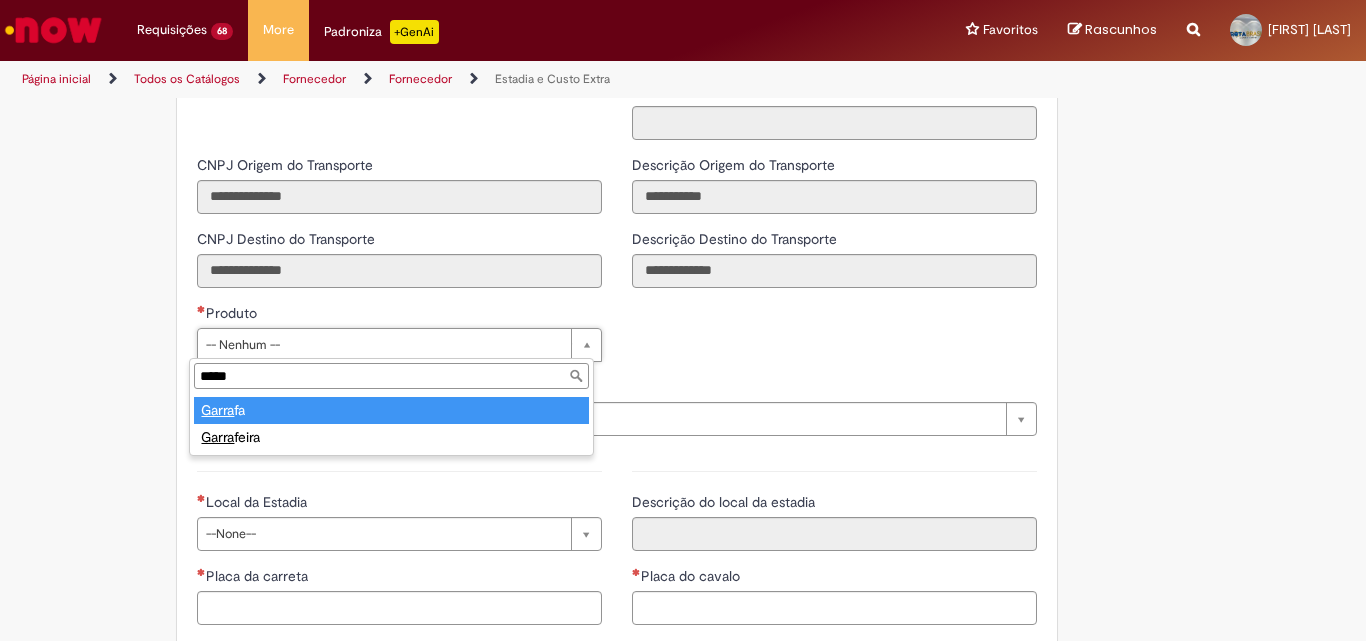 type on "*****" 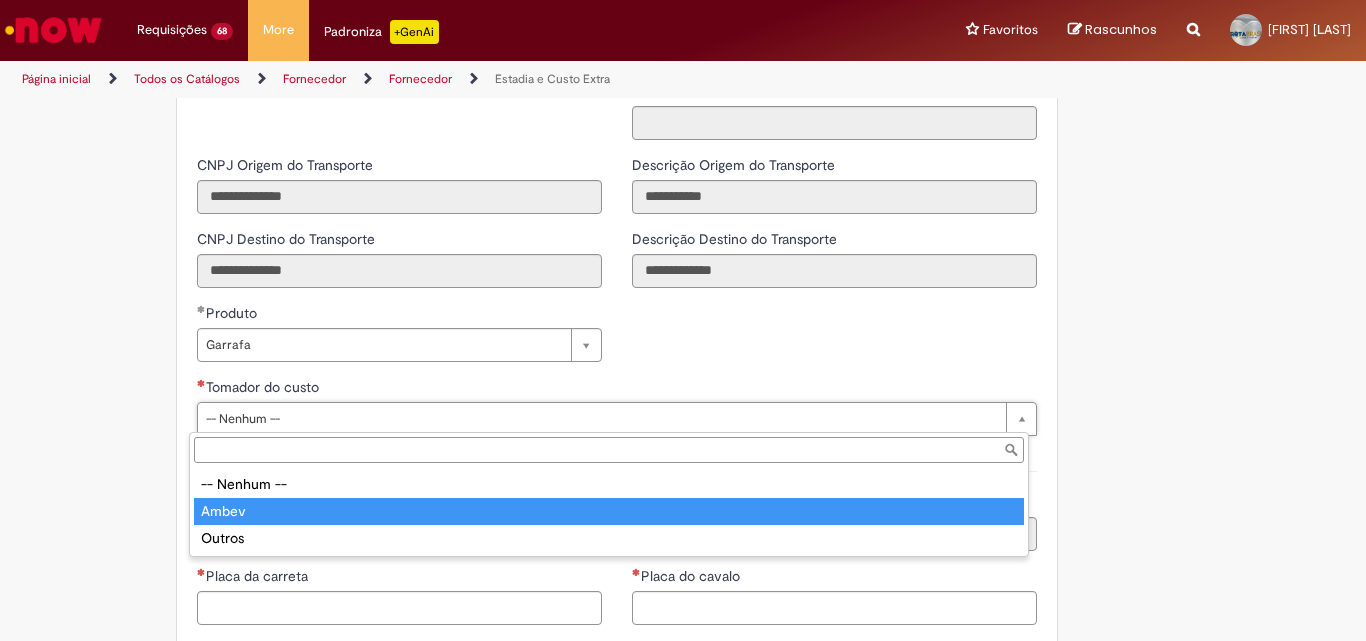 drag, startPoint x: 287, startPoint y: 515, endPoint x: 377, endPoint y: 467, distance: 102 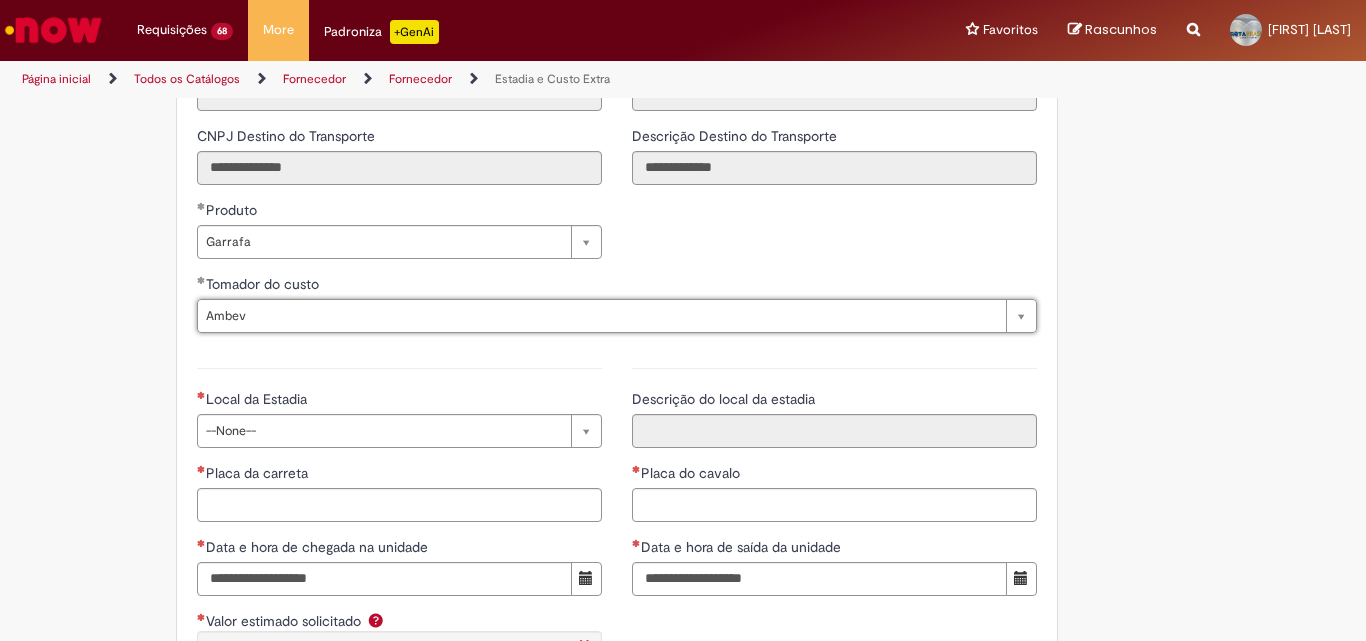scroll, scrollTop: 2900, scrollLeft: 0, axis: vertical 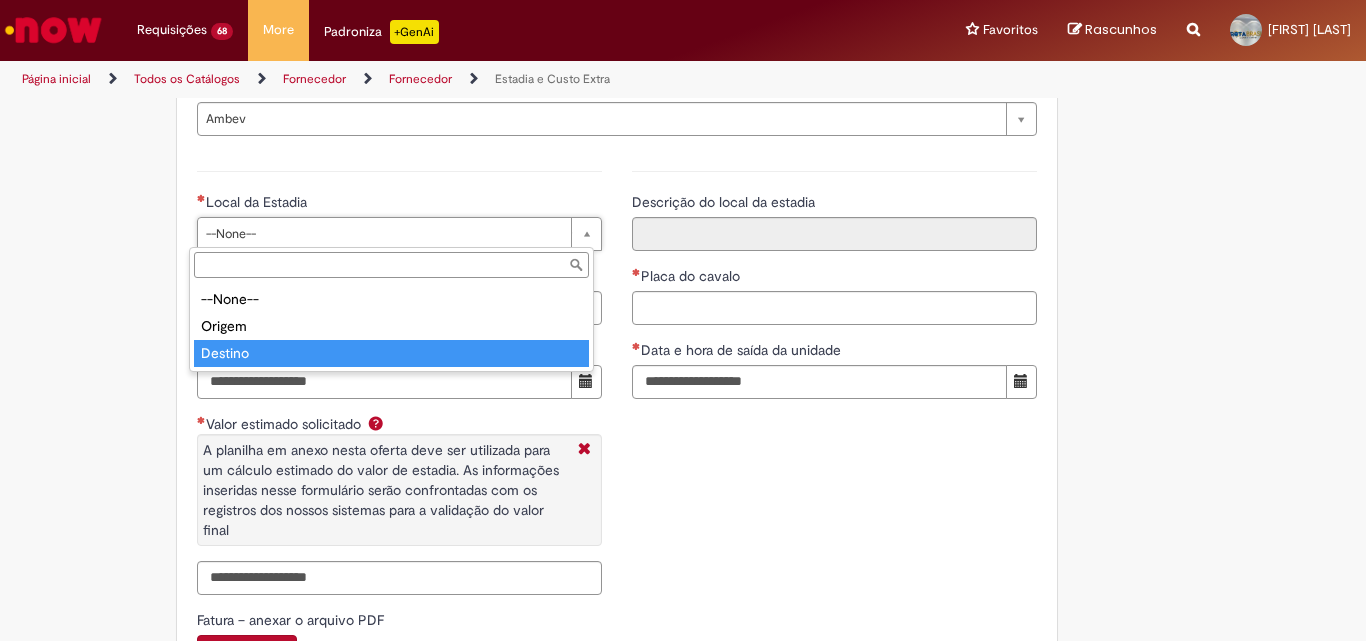 type on "*******" 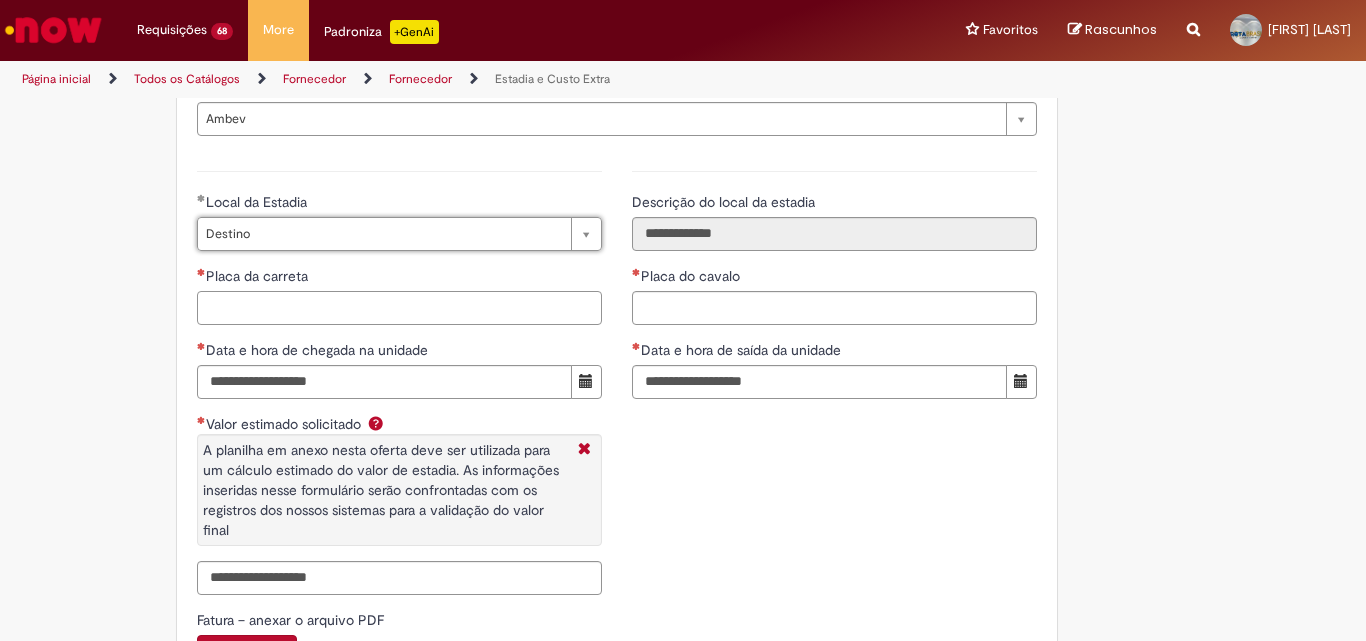 click on "Placa da carreta" at bounding box center [399, 308] 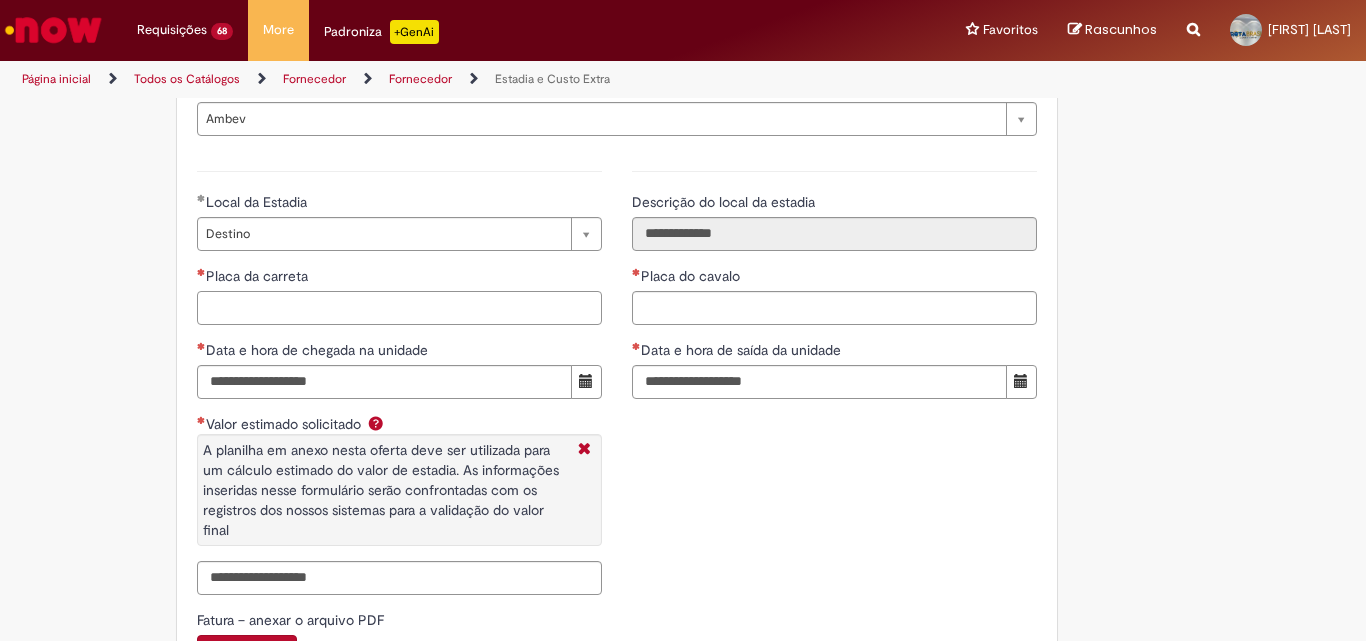 type on "*" 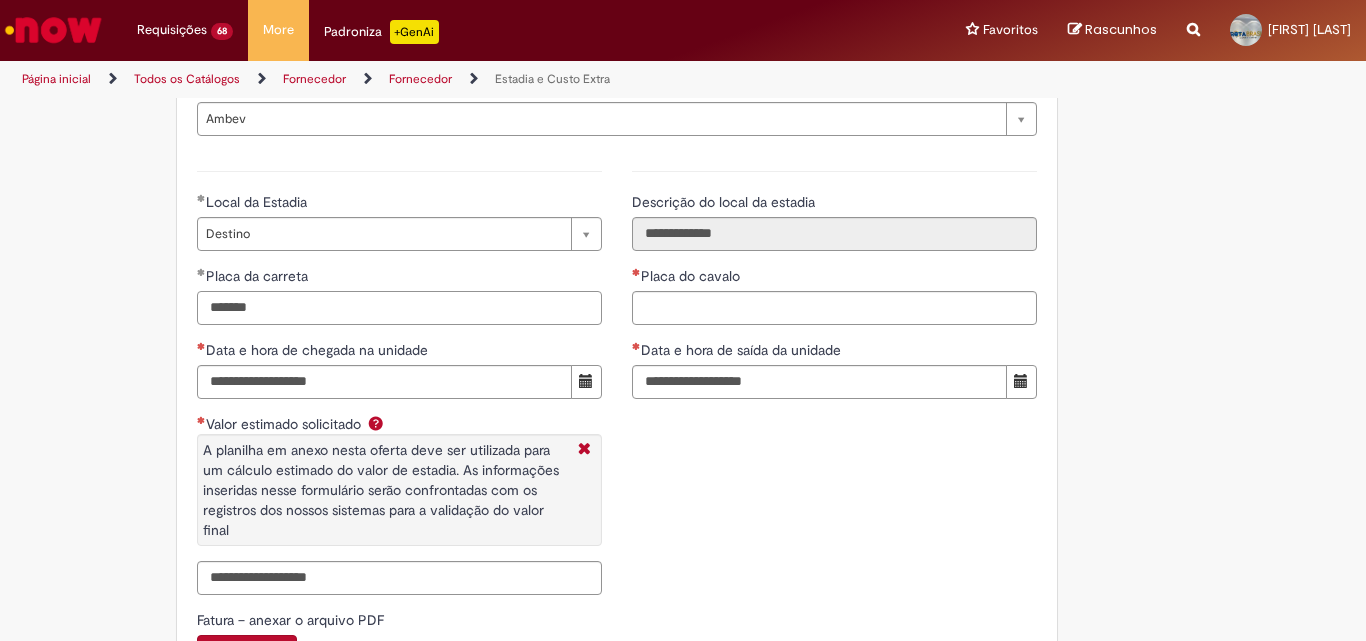 type on "*******" 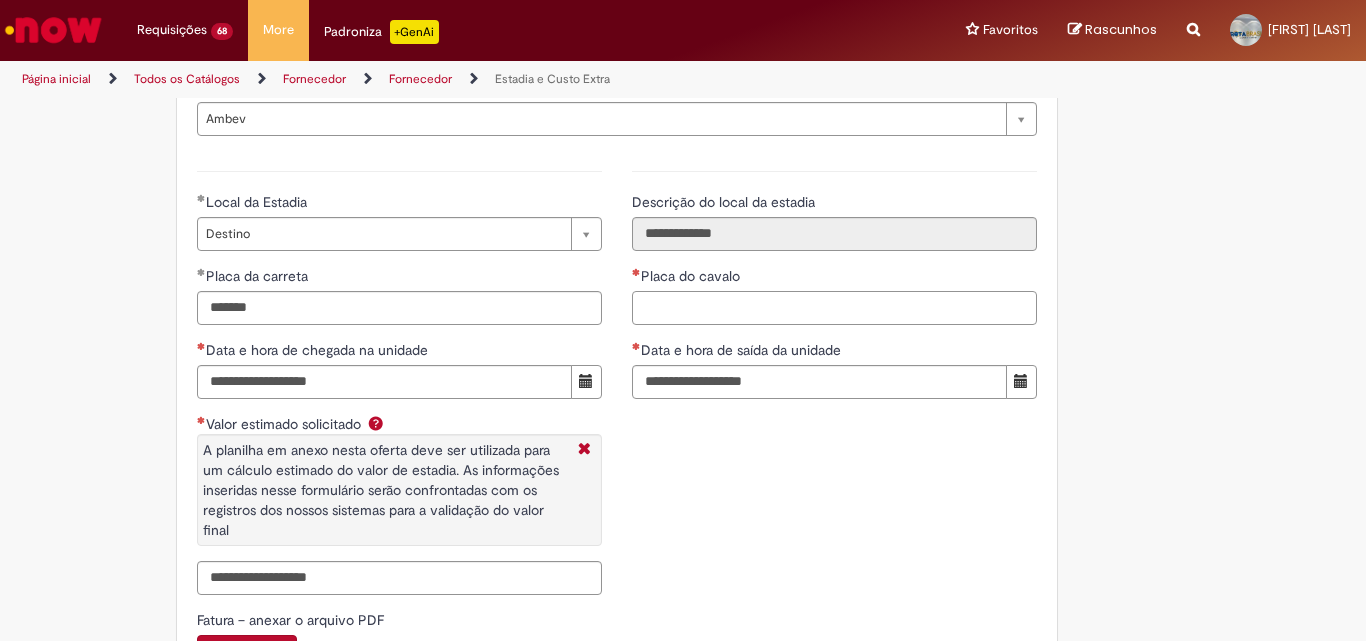 click on "Placa do cavalo" at bounding box center (834, 308) 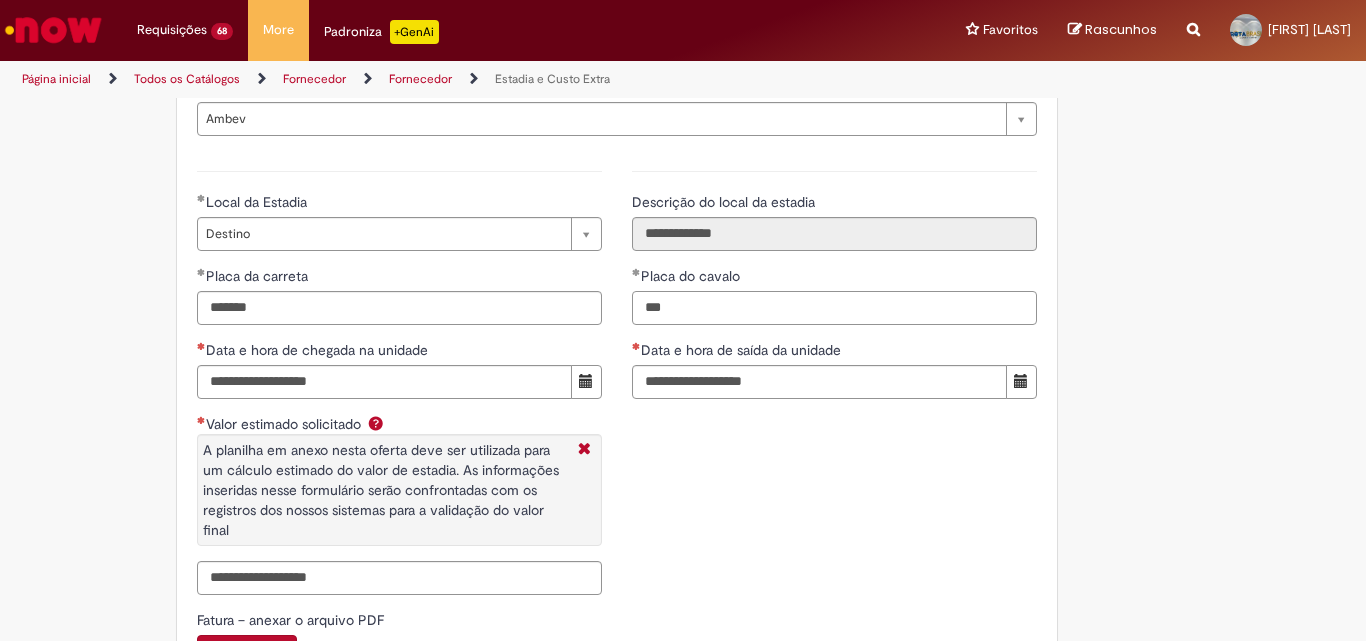 type on "***" 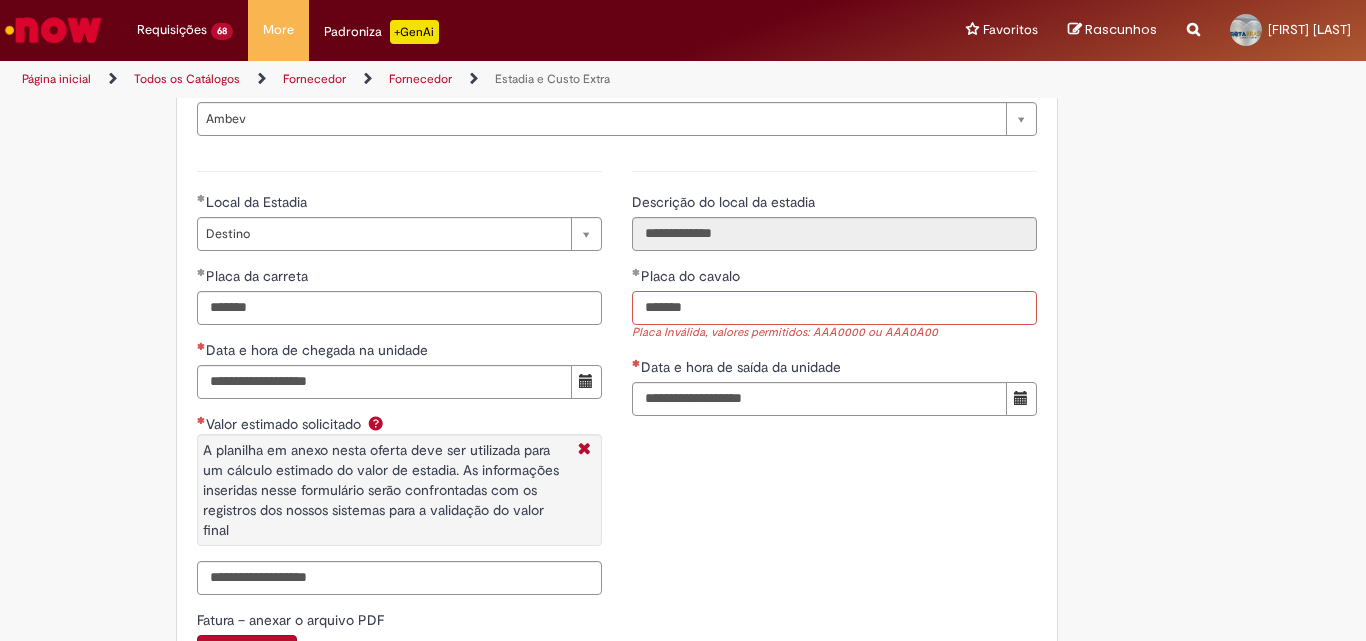 type on "*******" 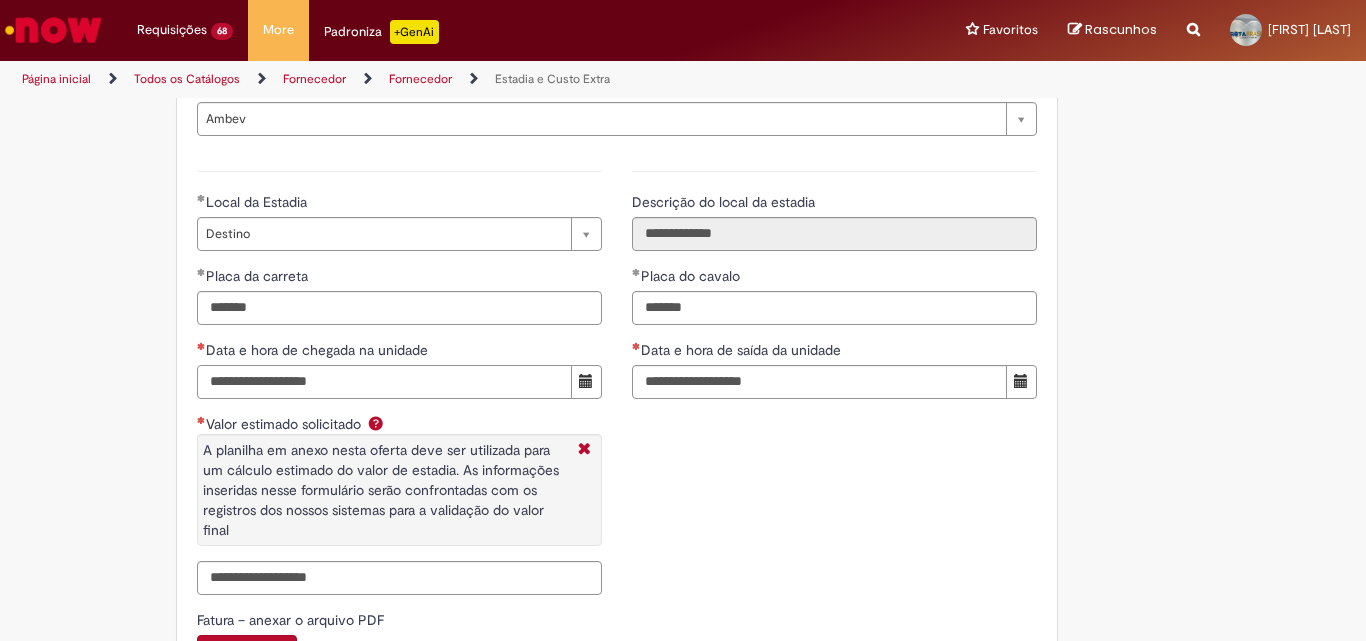 click on "Data e hora de chegada na unidade" at bounding box center [384, 382] 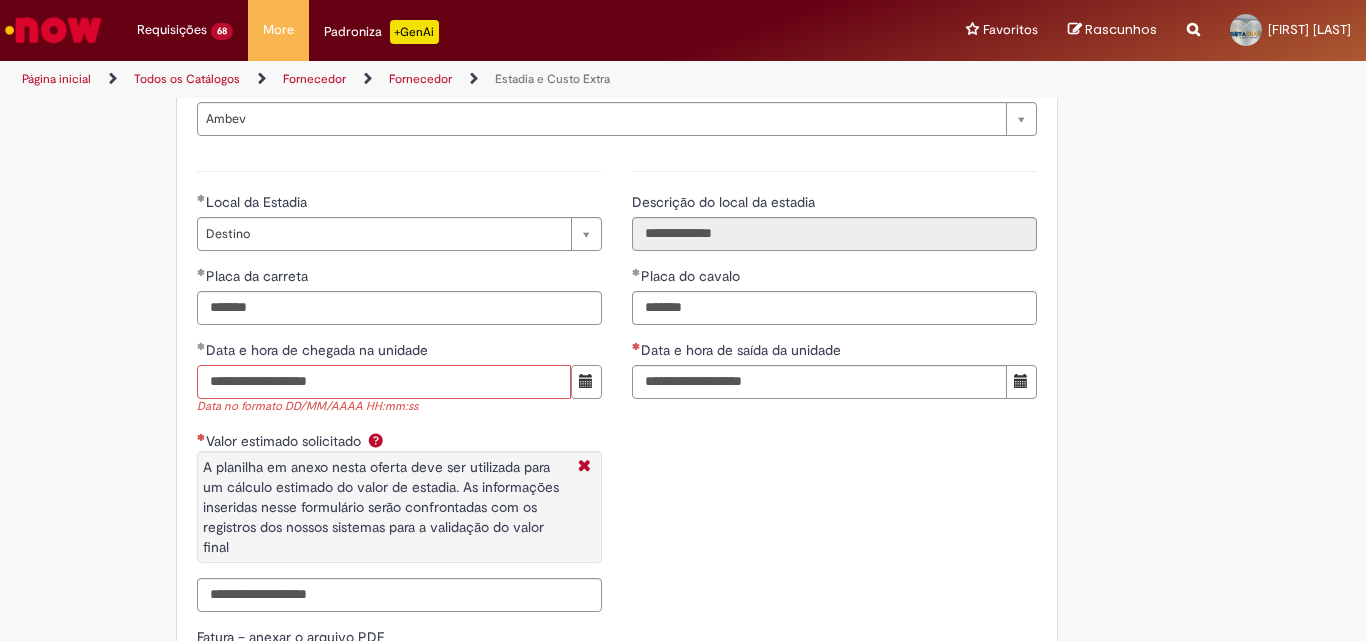type on "**********" 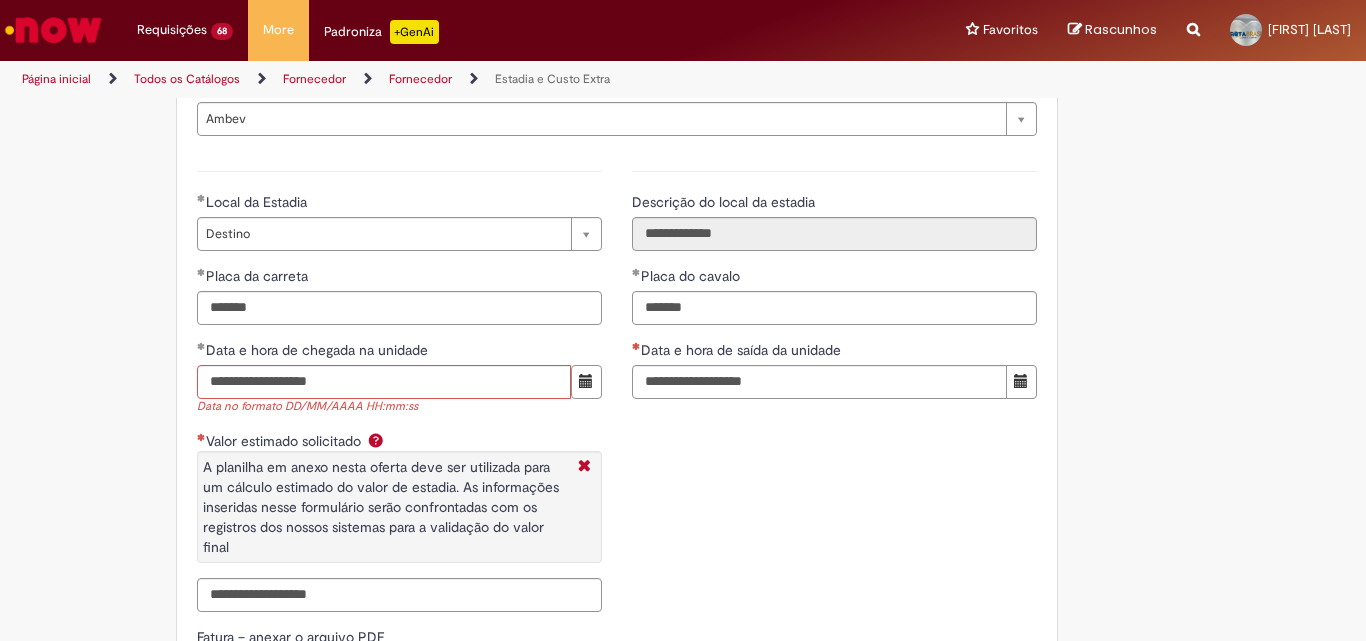 type 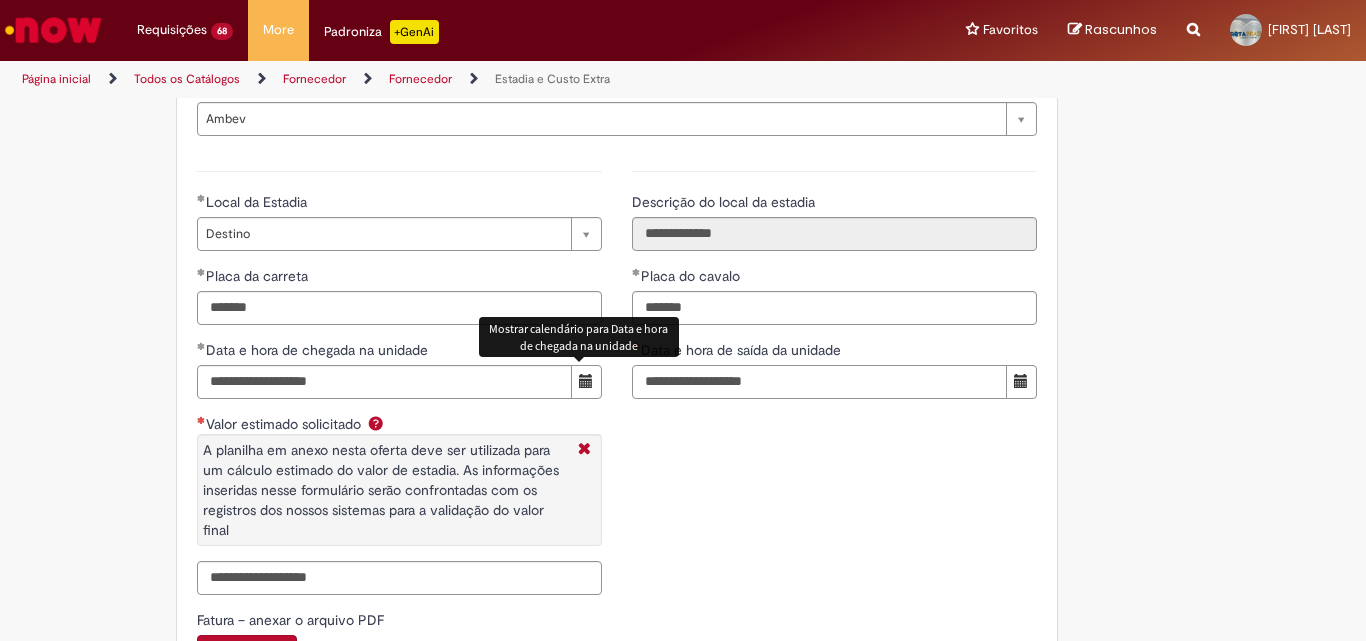 click on "Data e hora de saída da unidade" at bounding box center (819, 382) 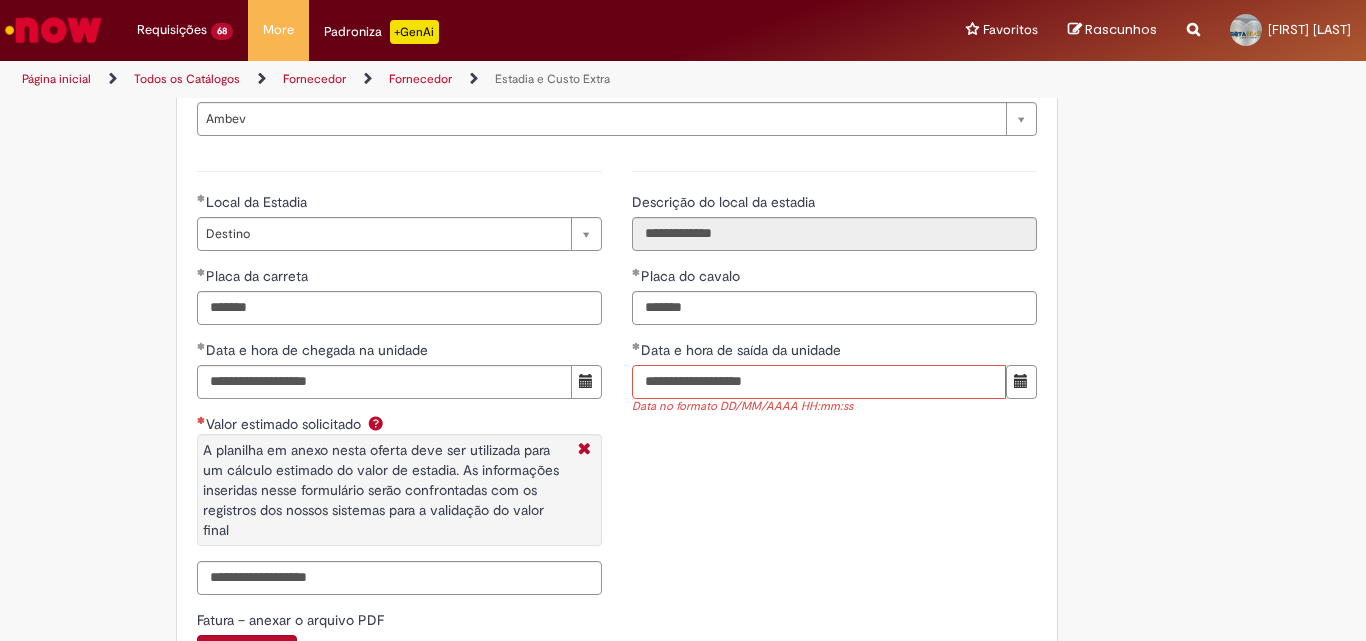 type on "**********" 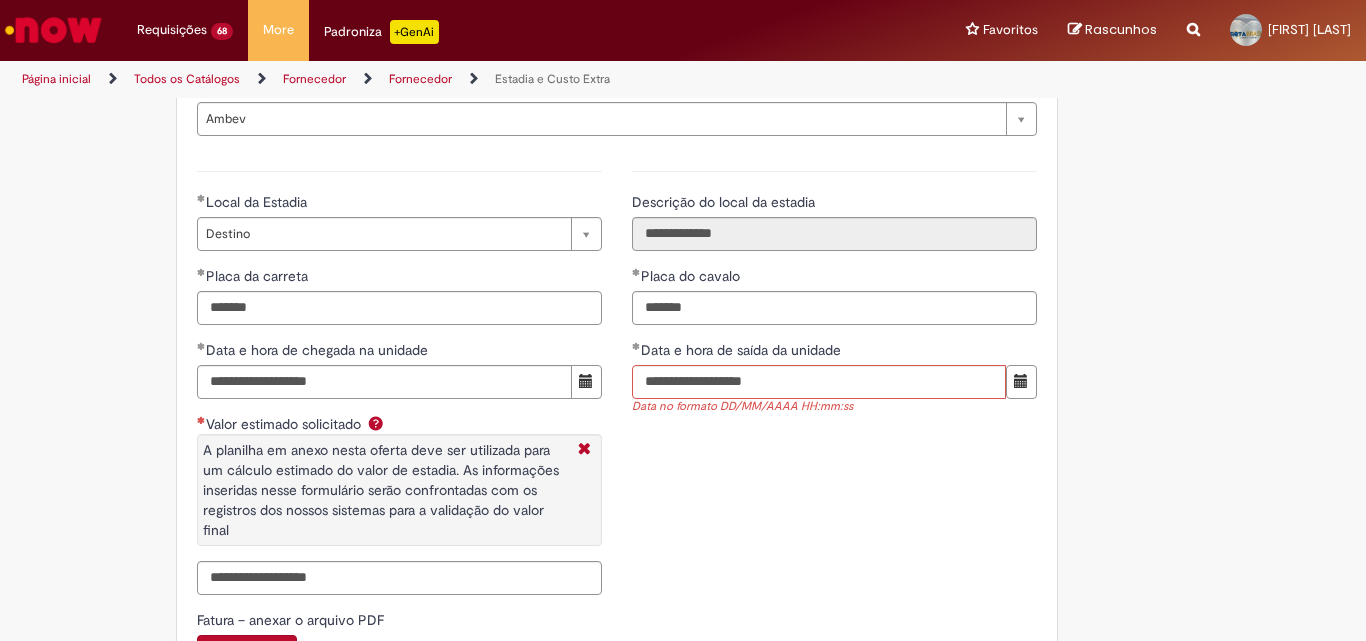 type 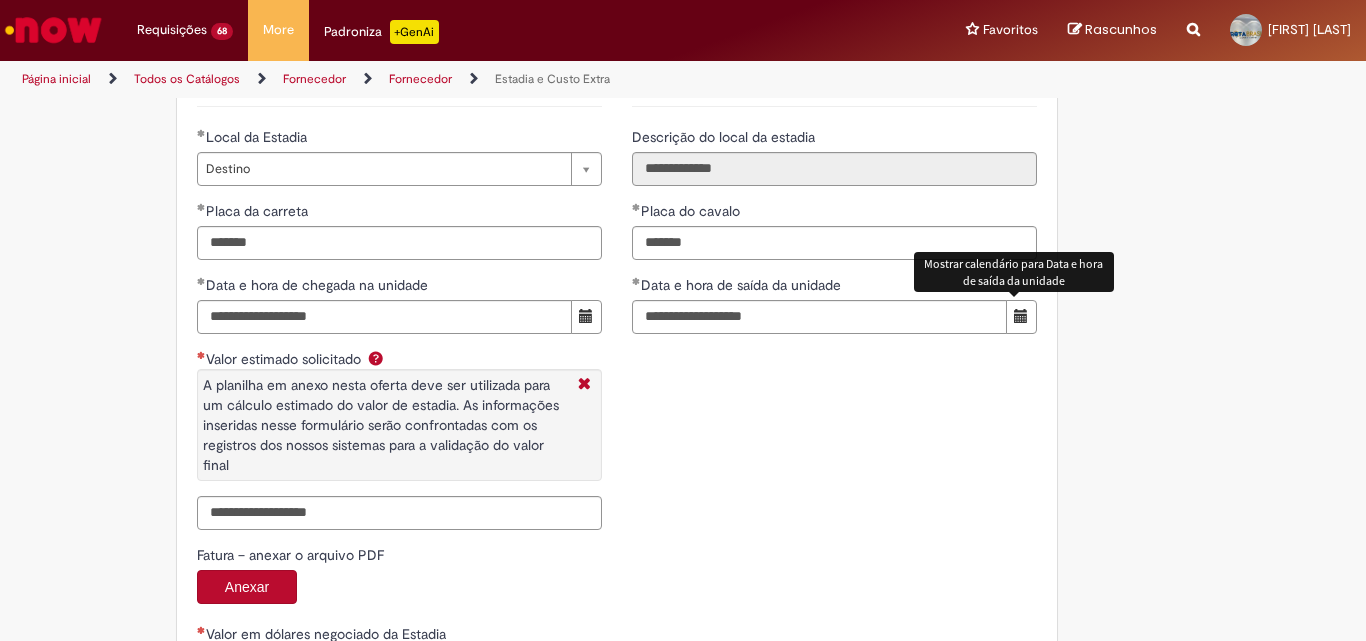 scroll, scrollTop: 3000, scrollLeft: 0, axis: vertical 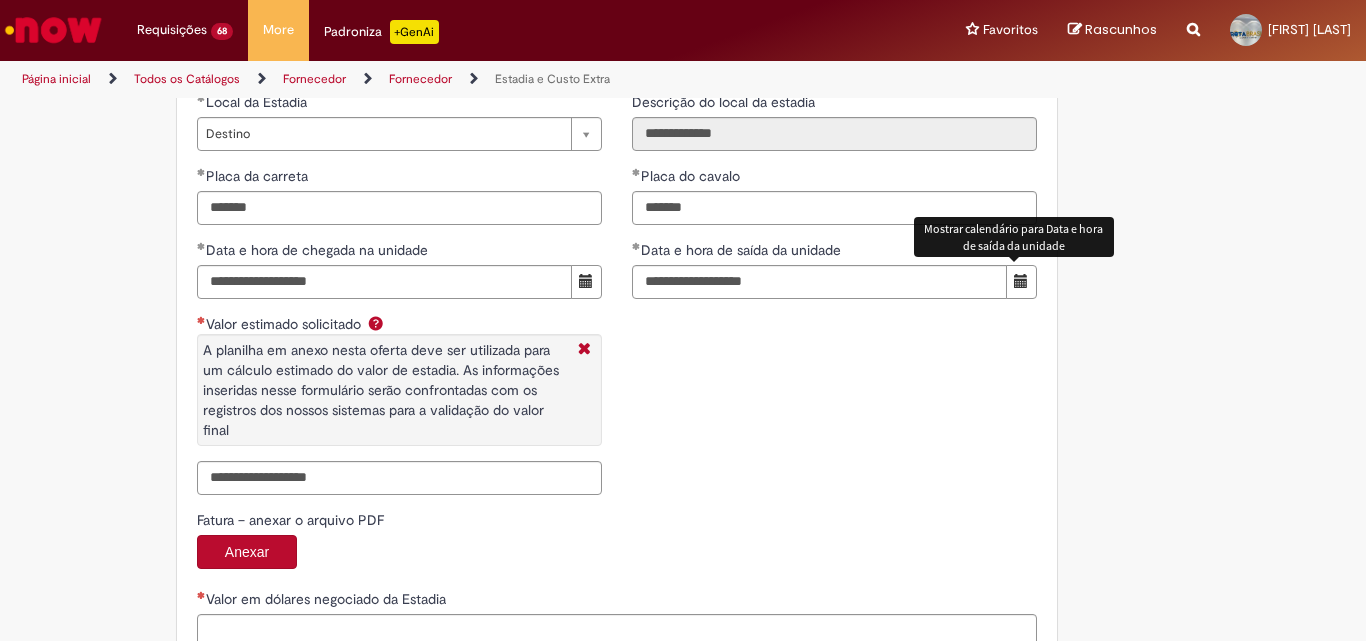 drag, startPoint x: 449, startPoint y: 450, endPoint x: 447, endPoint y: 462, distance: 12.165525 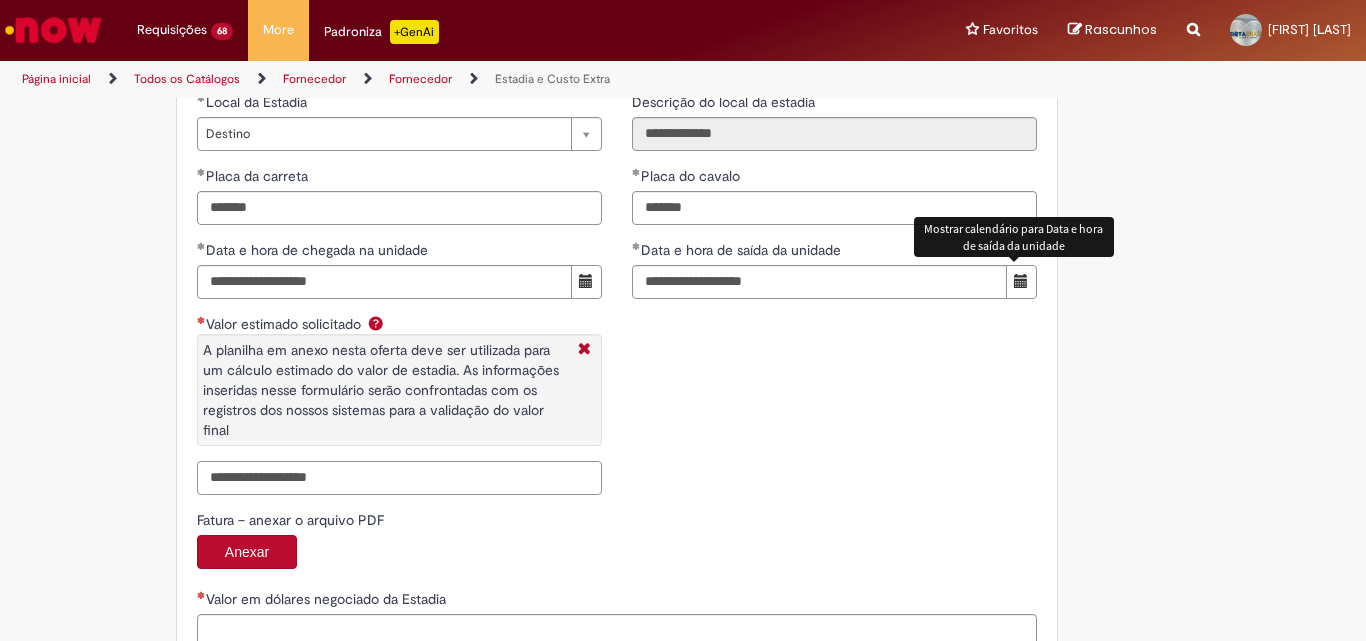 click on "Valor estimado solicitado A planilha em anexo nesta oferta deve ser utilizada para um cálculo estimado do valor de estadia. As informações inseridas nesse formulário serão confrontadas com os registros dos nossos sistemas para a validação do valor final" at bounding box center [399, 478] 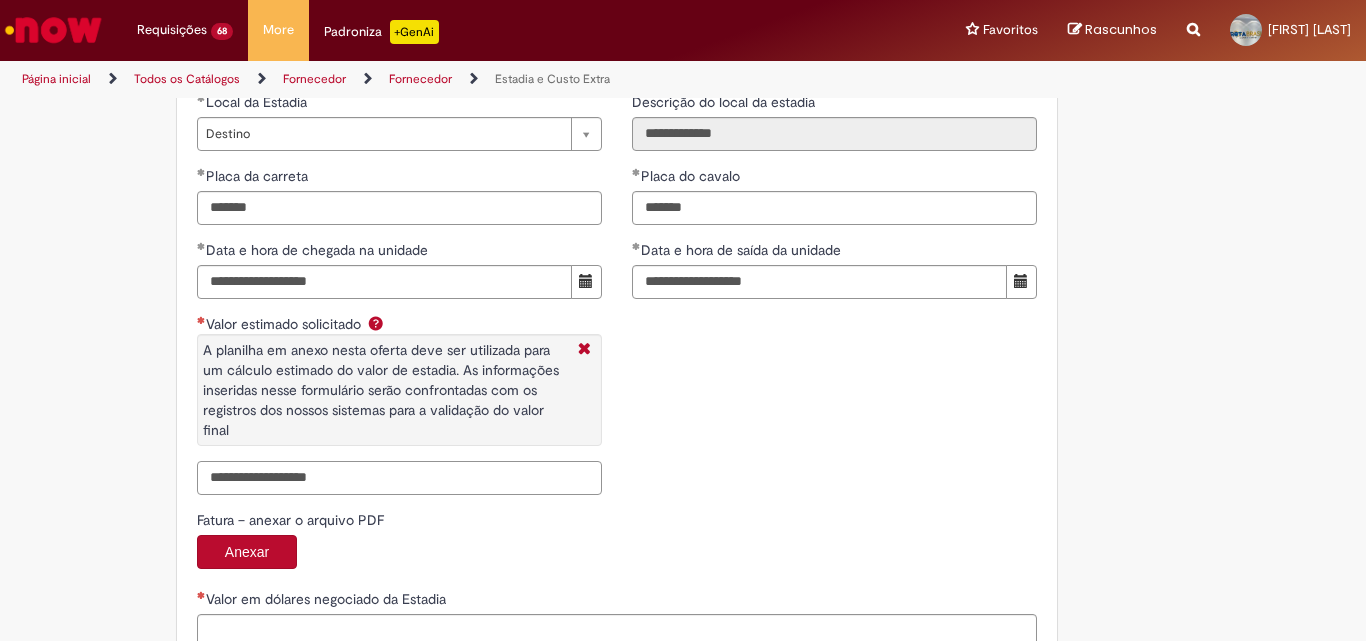 click on "Valor estimado solicitado A planilha em anexo nesta oferta deve ser utilizada para um cálculo estimado do valor de estadia. As informações inseridas nesse formulário serão confrontadas com os registros dos nossos sistemas para a validação do valor final" at bounding box center (399, 478) 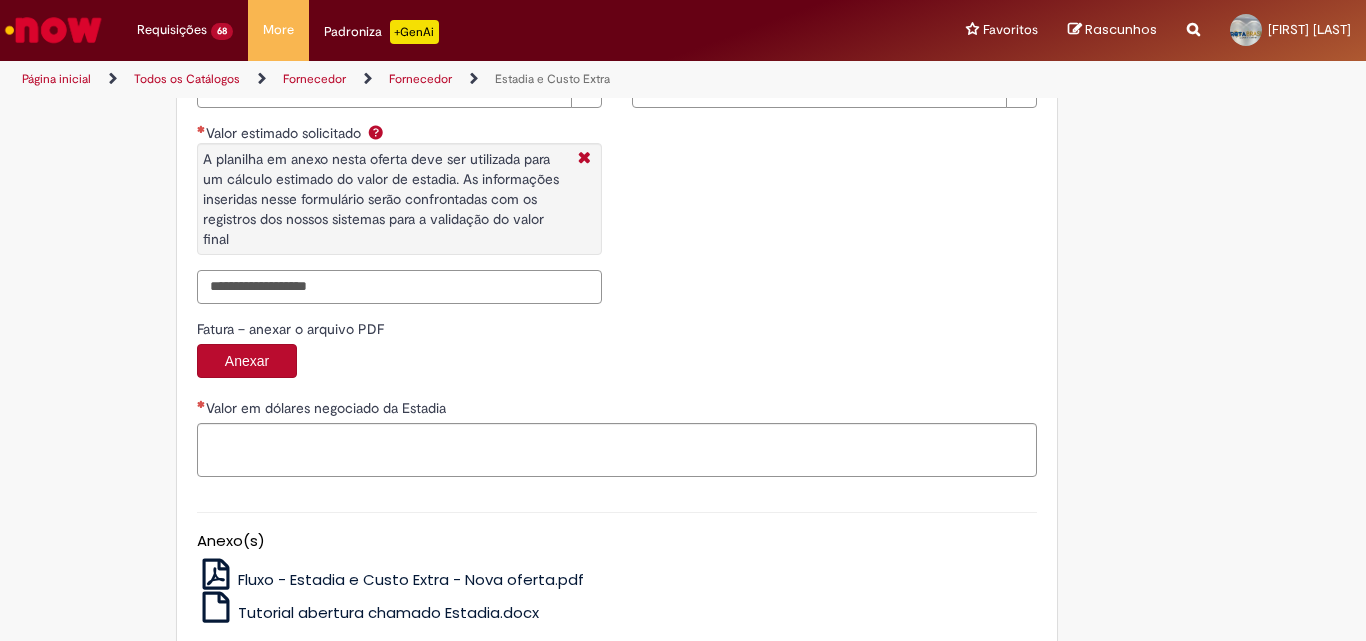 scroll, scrollTop: 3200, scrollLeft: 0, axis: vertical 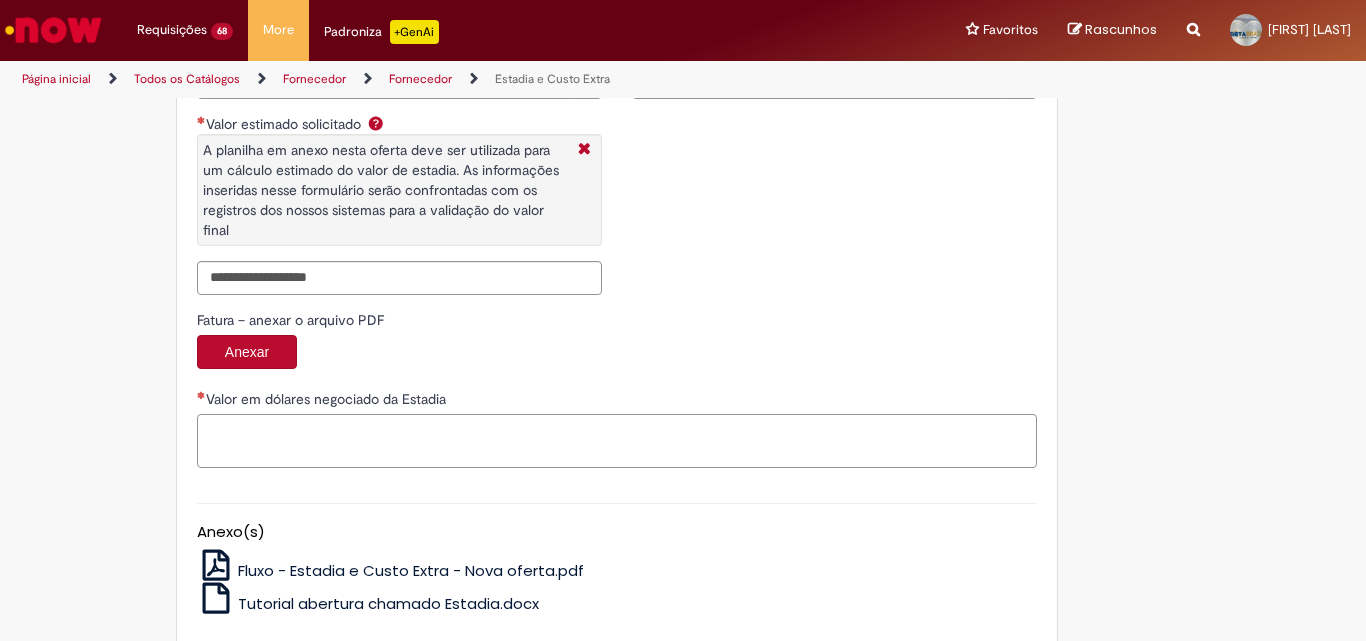 click on "Valor em dólares negociado da Estadia" at bounding box center [617, 441] 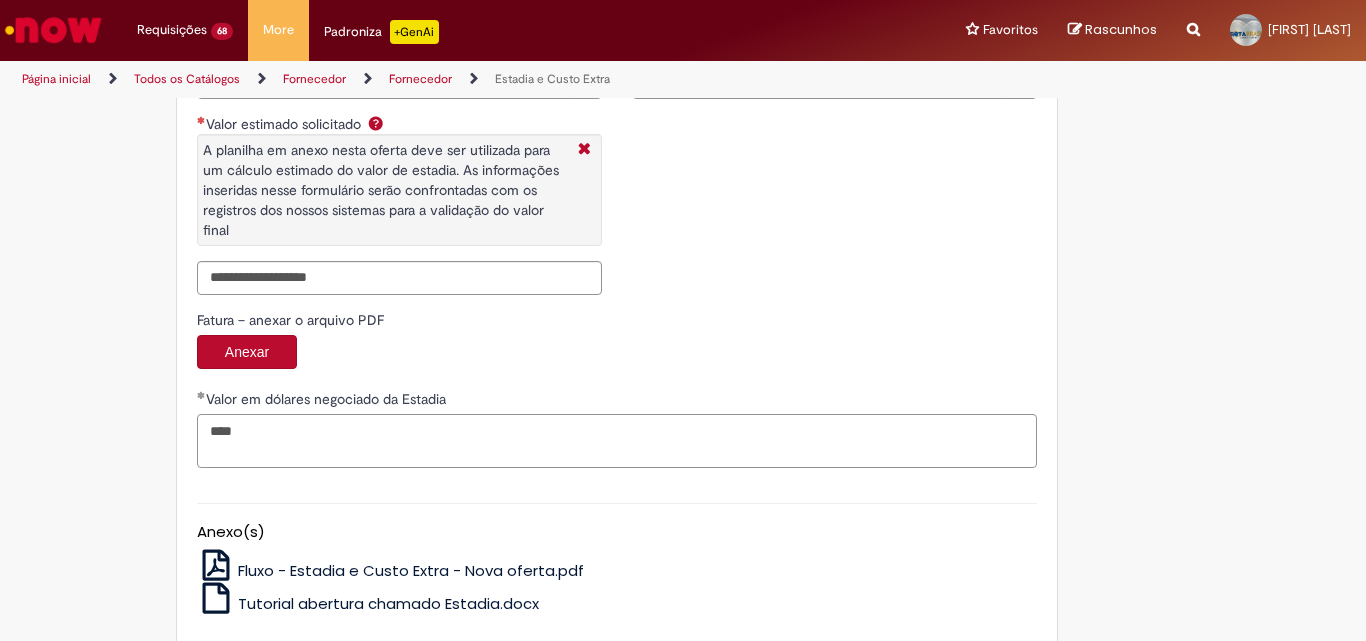 paste on "*********" 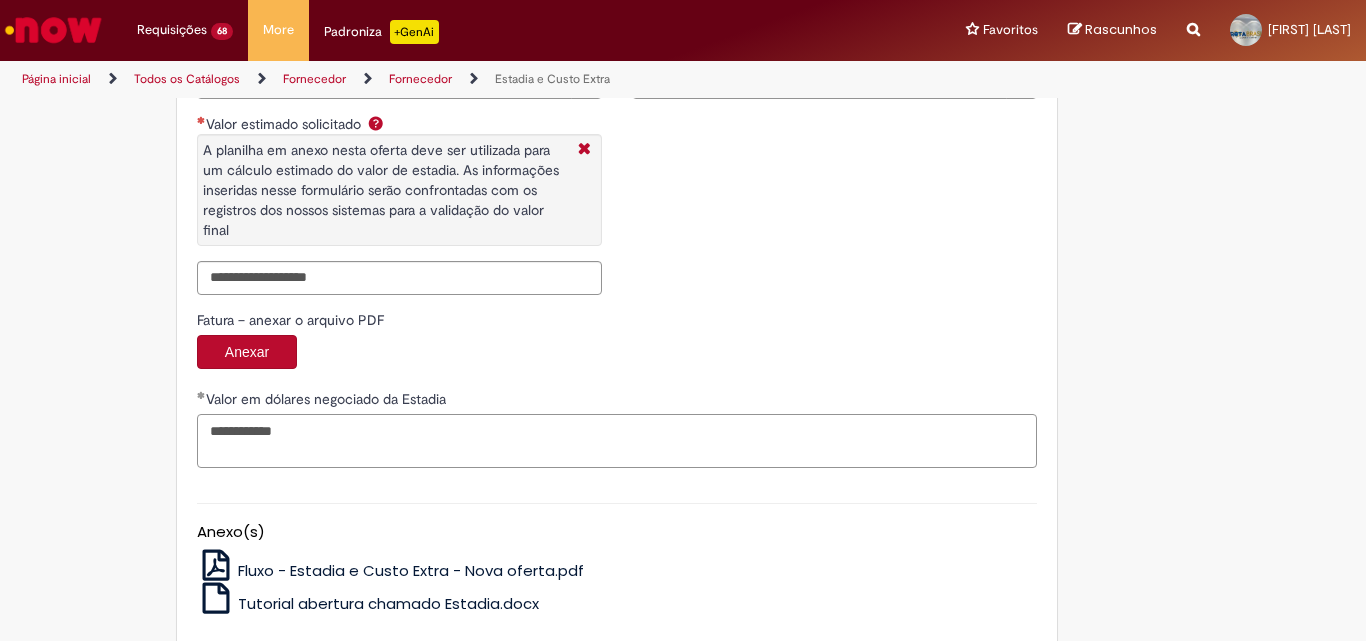 type on "**********" 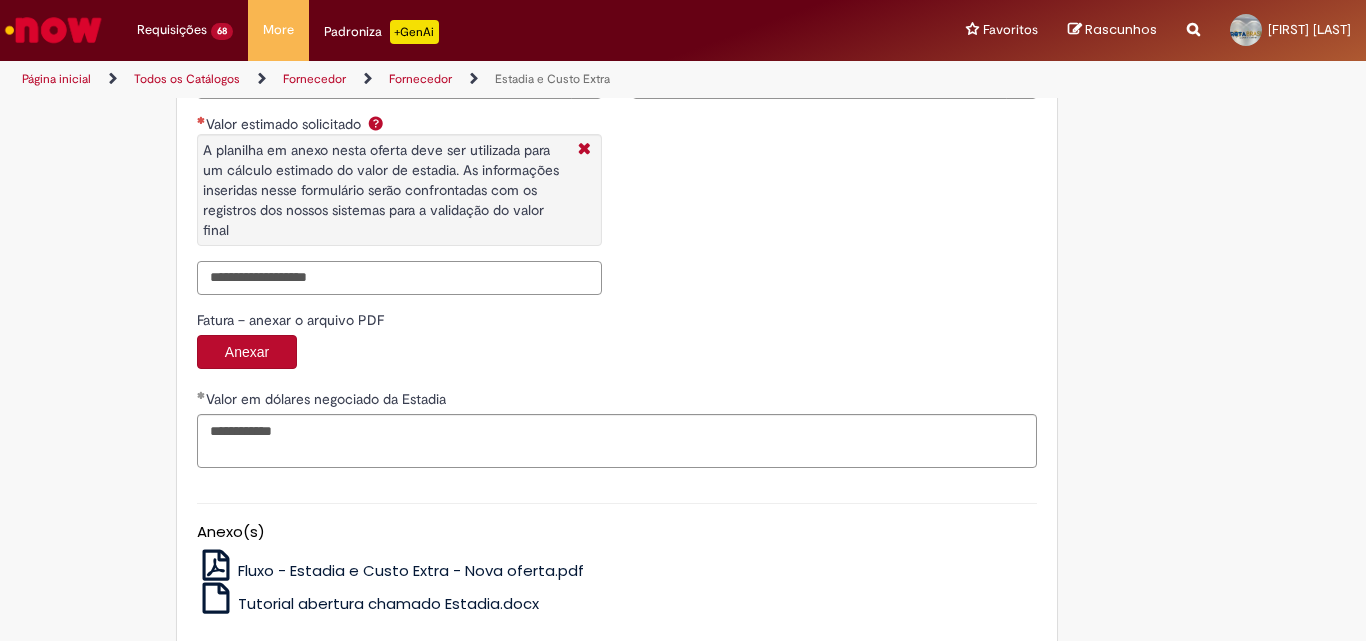 click on "Valor estimado solicitado A planilha em anexo nesta oferta deve ser utilizada para um cálculo estimado do valor de estadia. As informações inseridas nesse formulário serão confrontadas com os registros dos nossos sistemas para a validação do valor final" at bounding box center [399, 278] 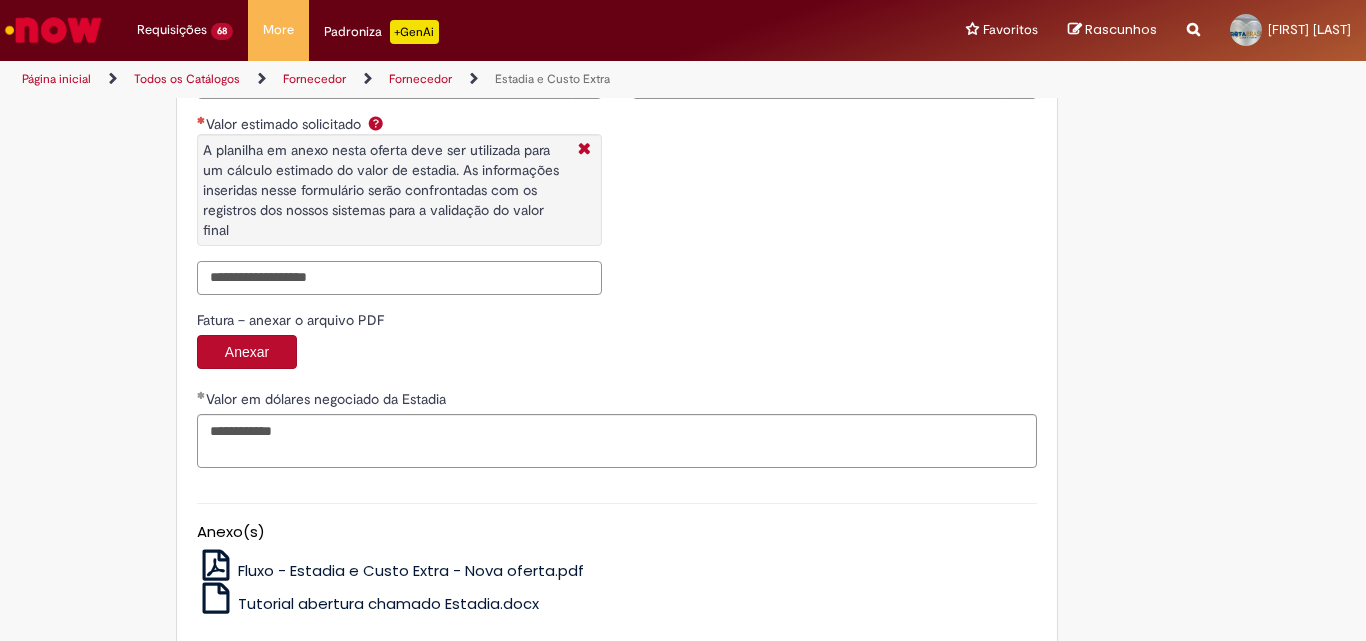 paste on "*******" 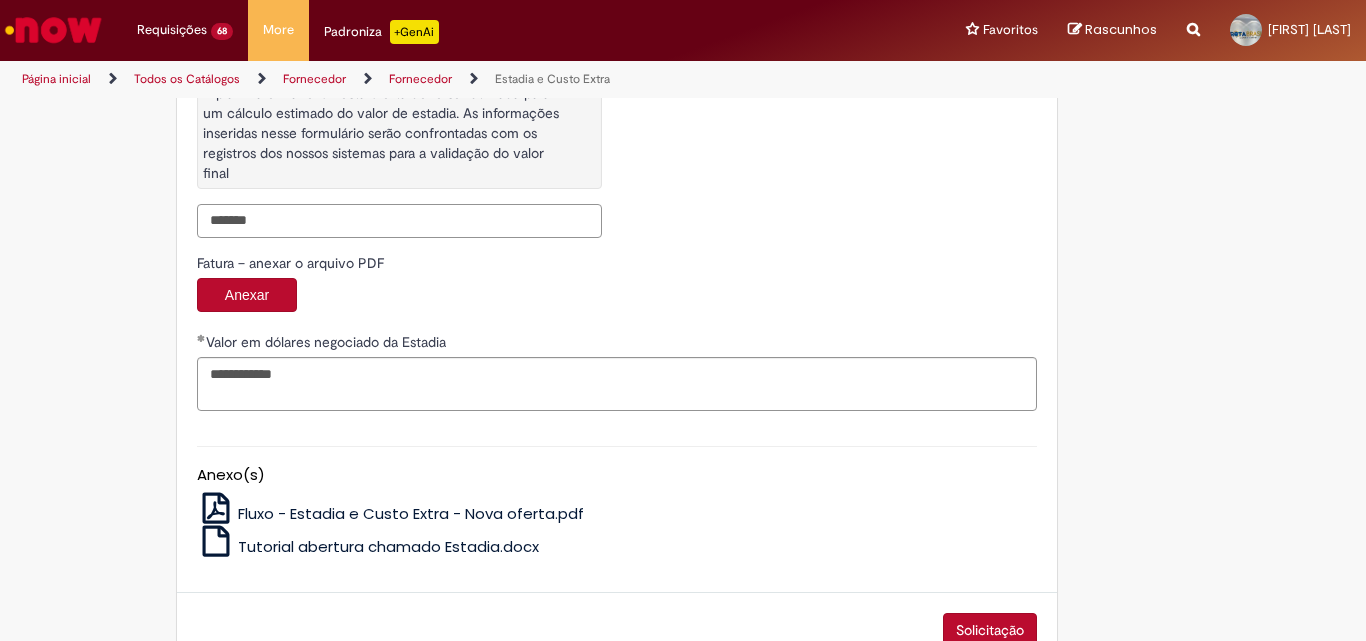 scroll, scrollTop: 3307, scrollLeft: 0, axis: vertical 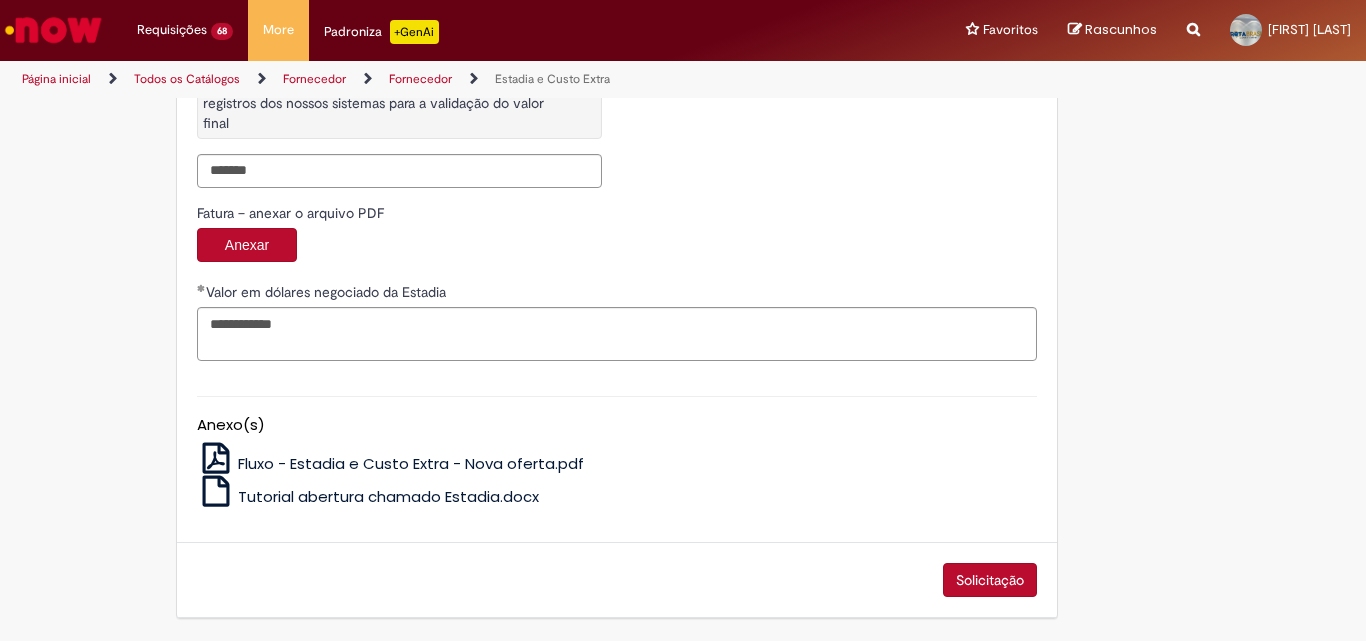 type on "**********" 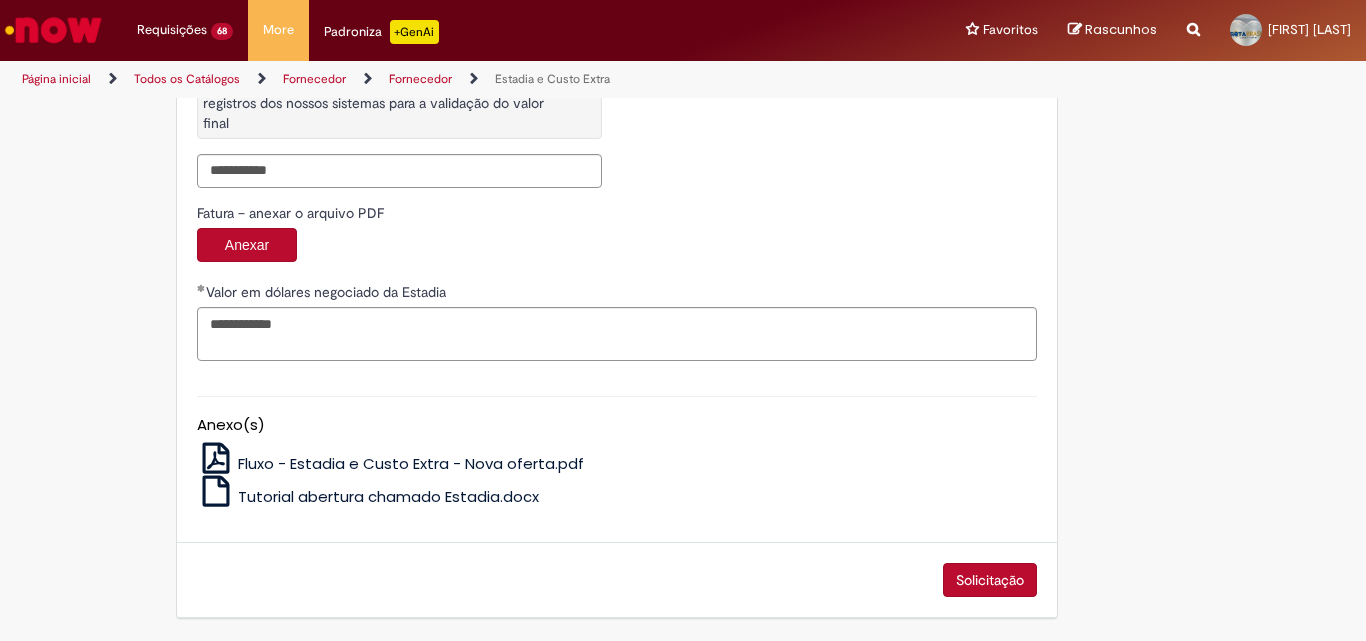 drag, startPoint x: 962, startPoint y: 584, endPoint x: 885, endPoint y: 538, distance: 89.693924 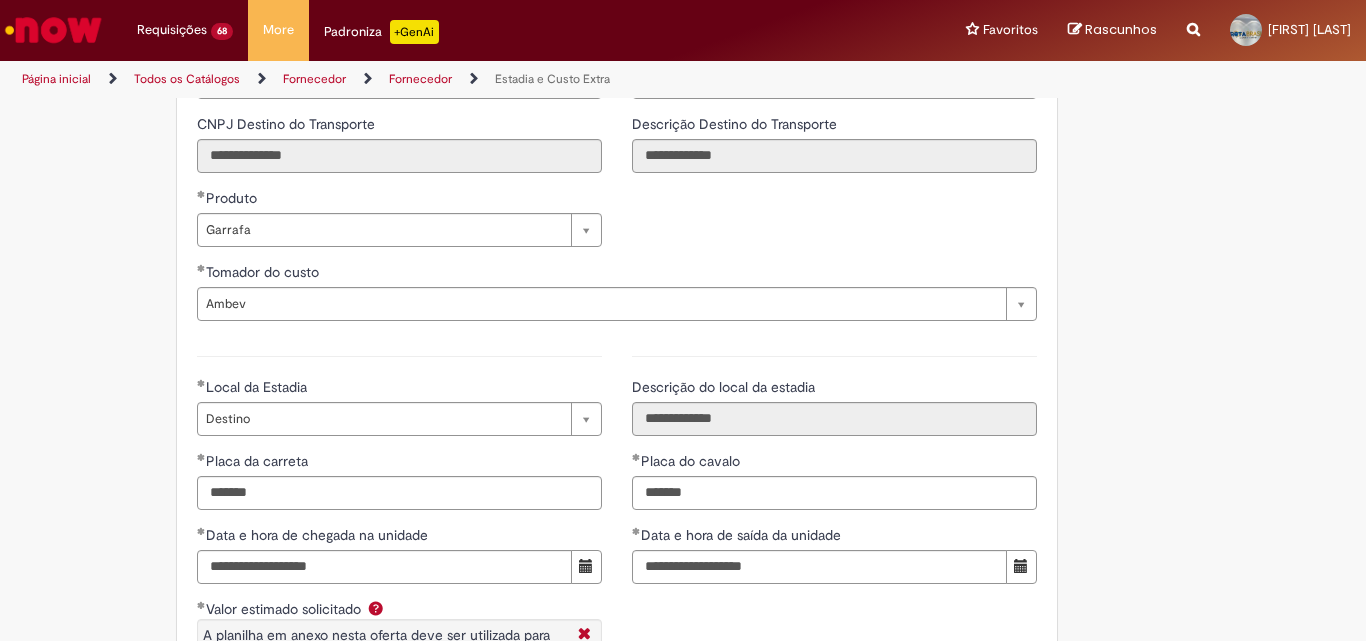 scroll, scrollTop: 2707, scrollLeft: 0, axis: vertical 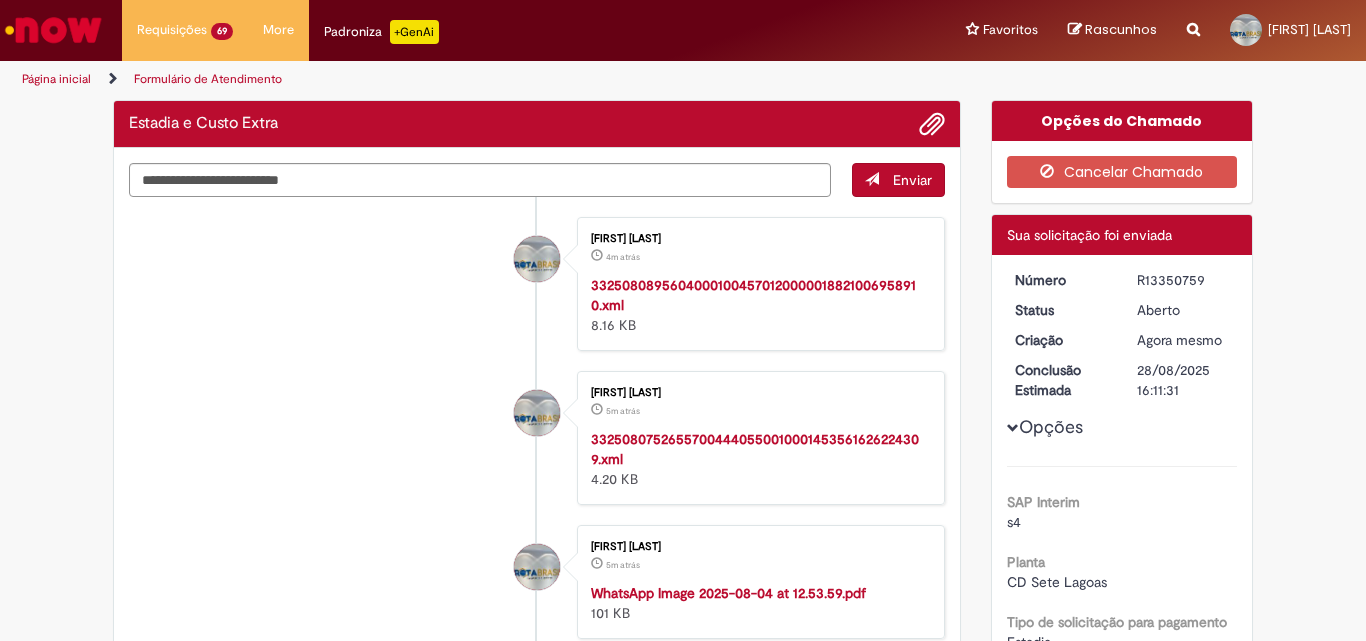 click on "R13350759" at bounding box center [1183, 280] 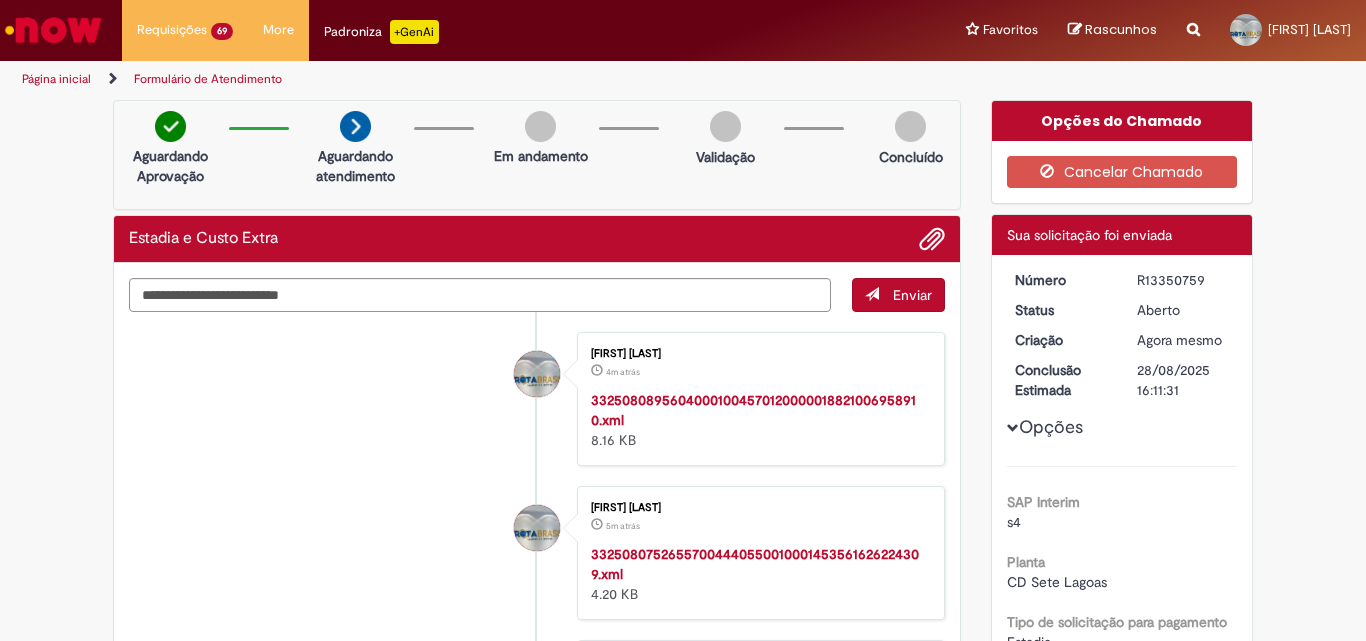 copy on "R13350759" 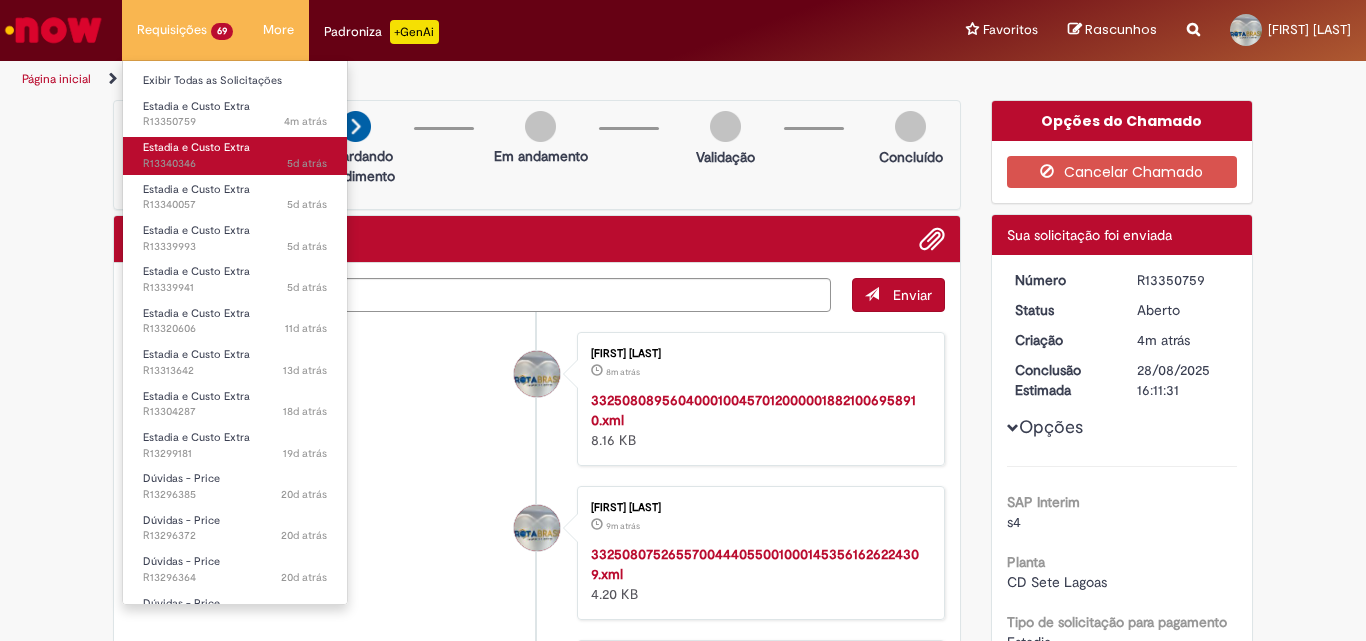 click on "Estadia e Custo Extra" at bounding box center [196, 147] 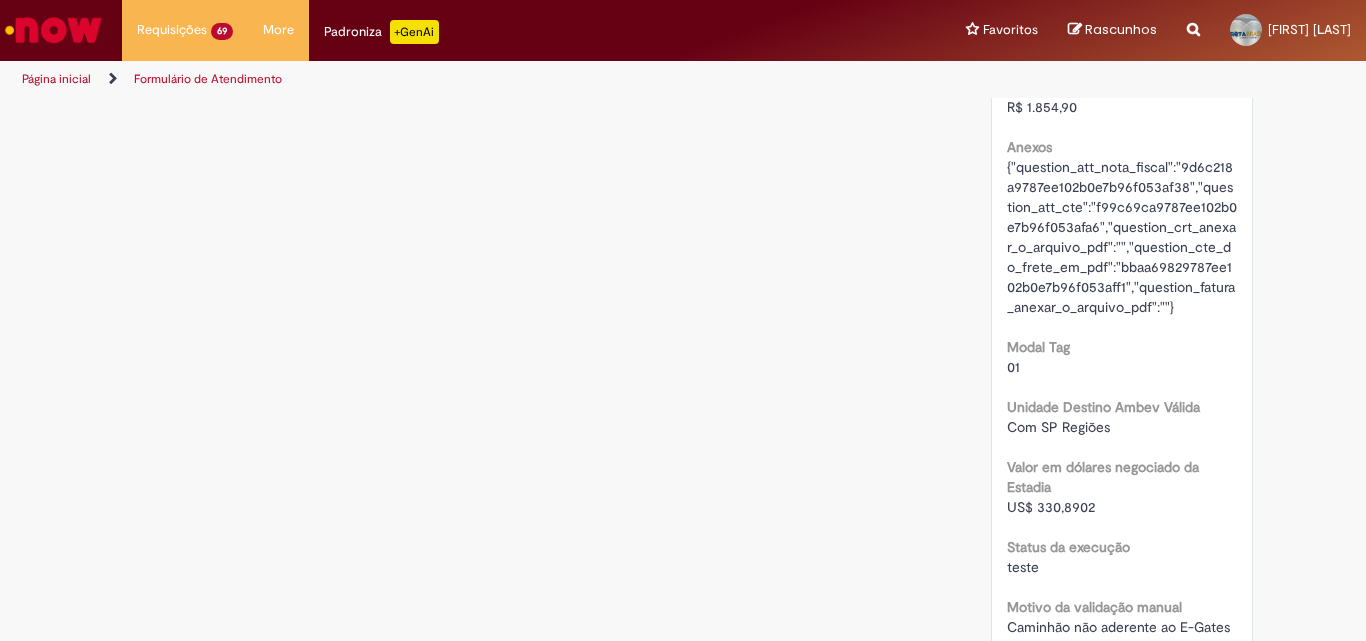 scroll, scrollTop: 2615, scrollLeft: 0, axis: vertical 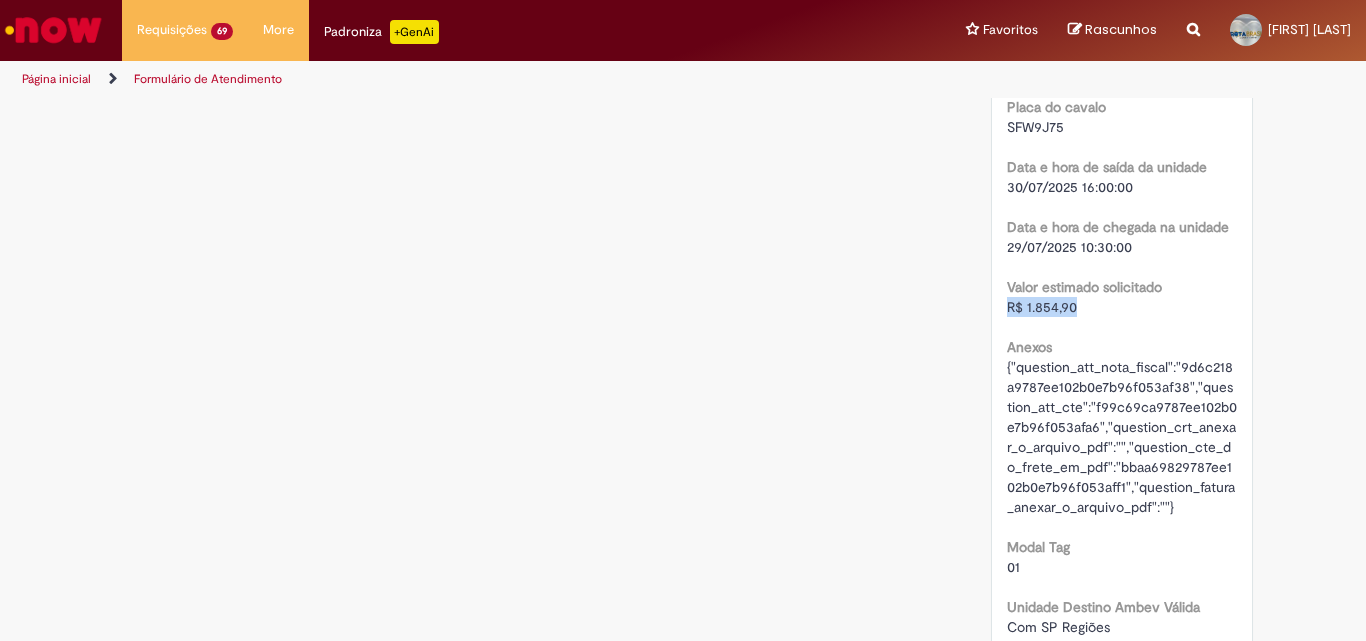 drag, startPoint x: 1059, startPoint y: 308, endPoint x: 998, endPoint y: 312, distance: 61.13101 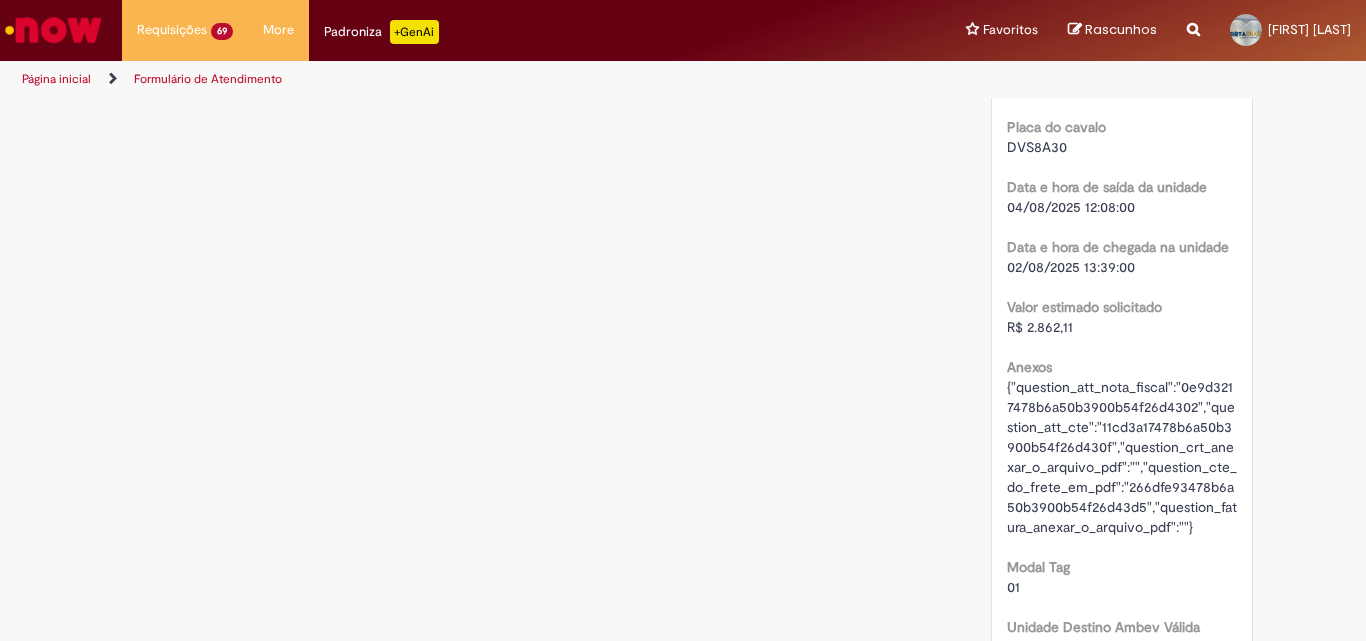 scroll, scrollTop: 0, scrollLeft: 0, axis: both 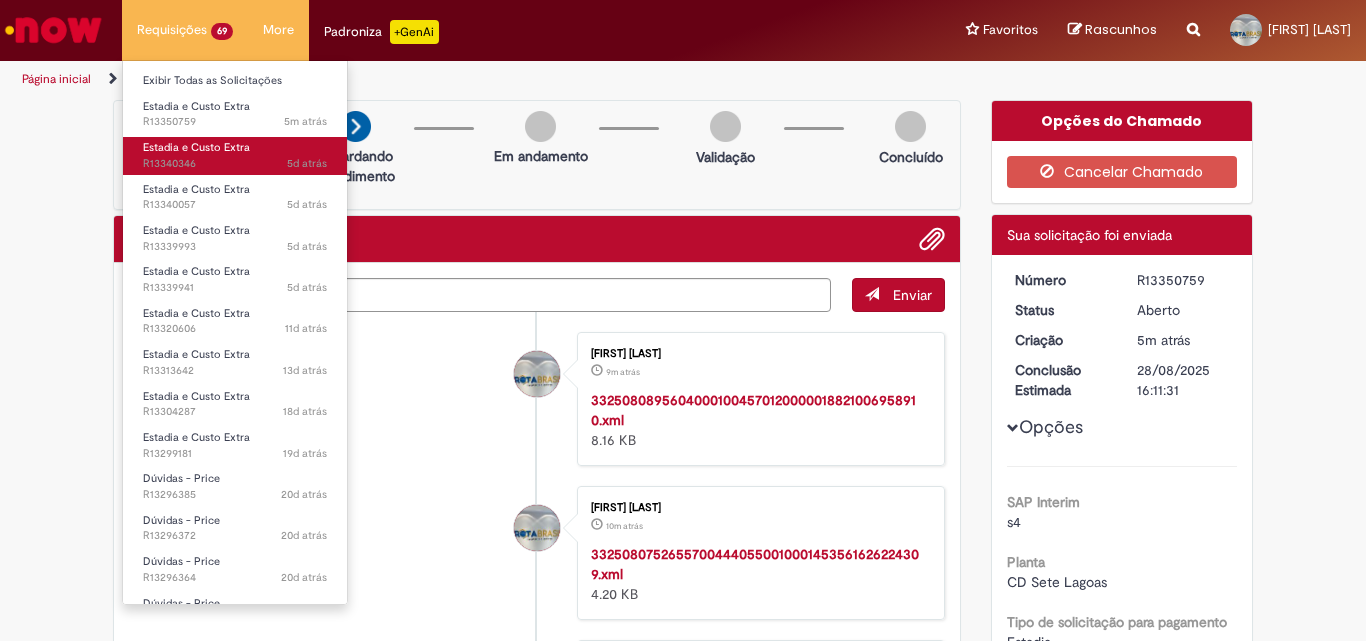 click on "5d atrás 5 dias atrás  R13340346" at bounding box center (235, 164) 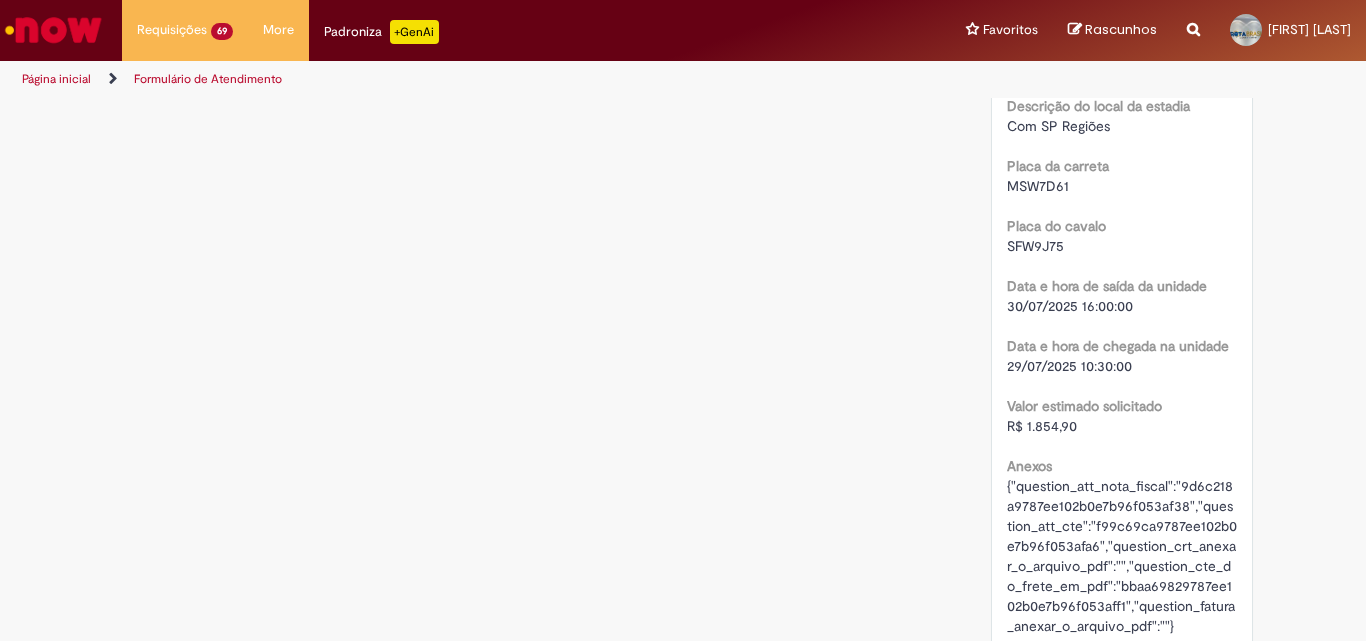 scroll, scrollTop: 2495, scrollLeft: 0, axis: vertical 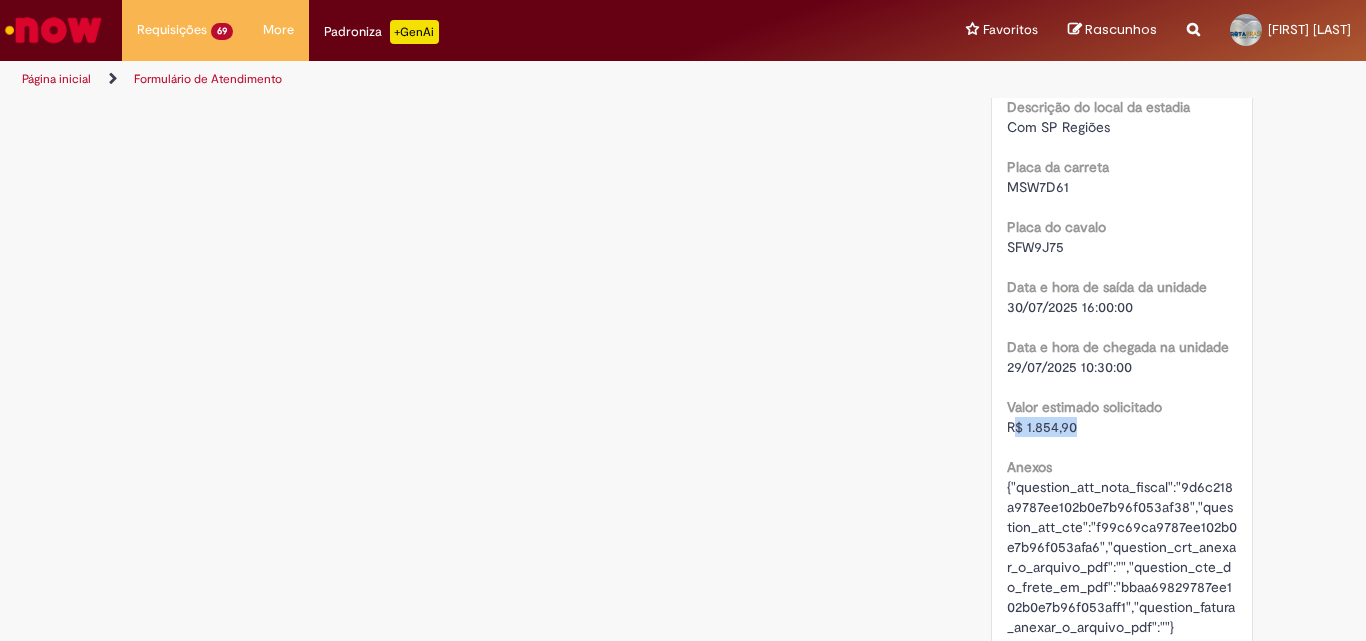 drag, startPoint x: 1080, startPoint y: 428, endPoint x: 1008, endPoint y: 429, distance: 72.00694 